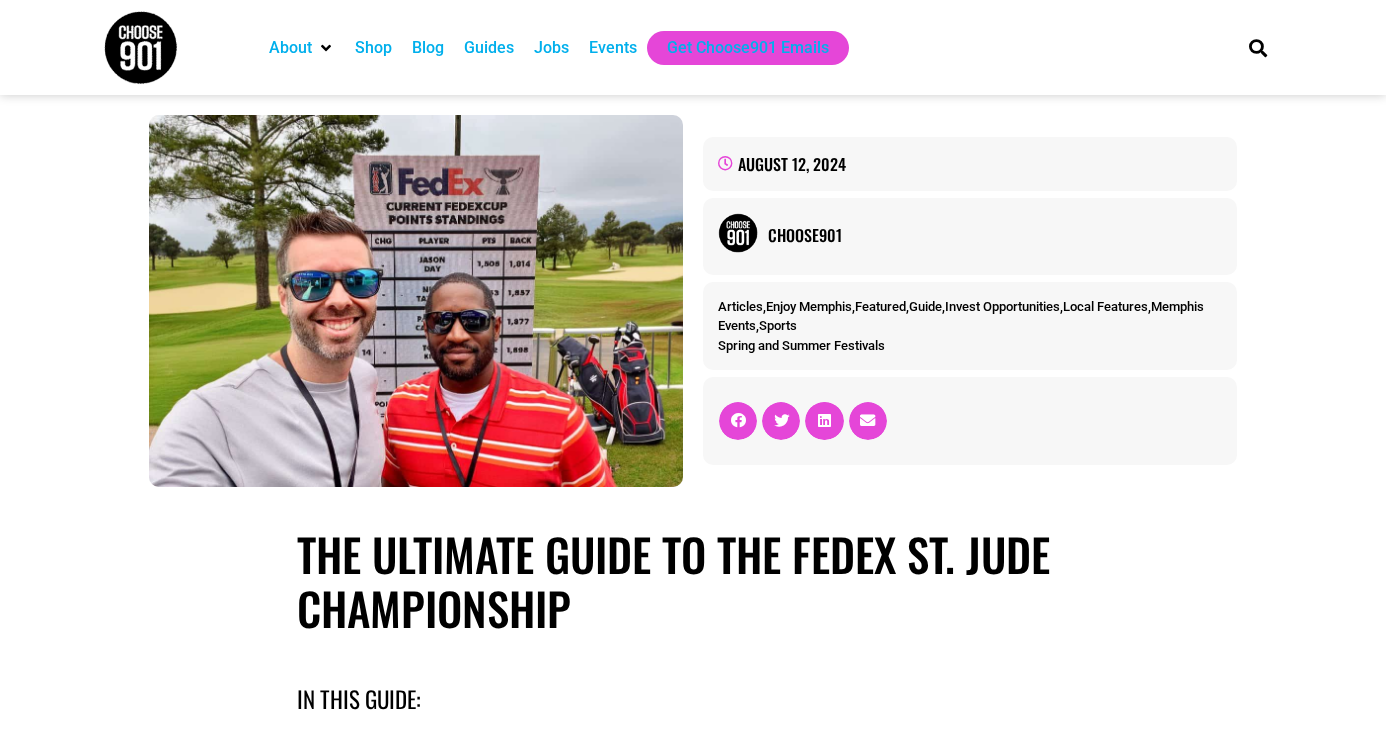scroll, scrollTop: 0, scrollLeft: 0, axis: both 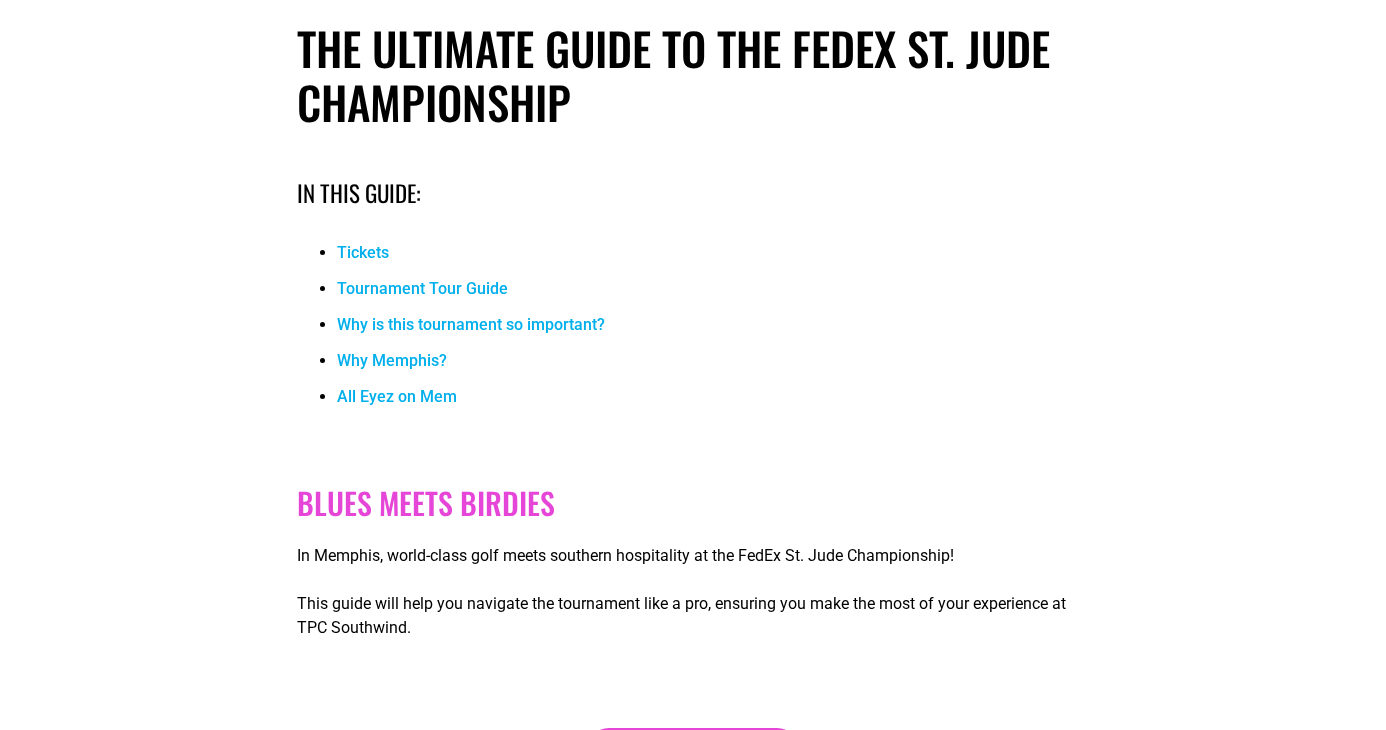click on "Tickets" at bounding box center (363, 252) 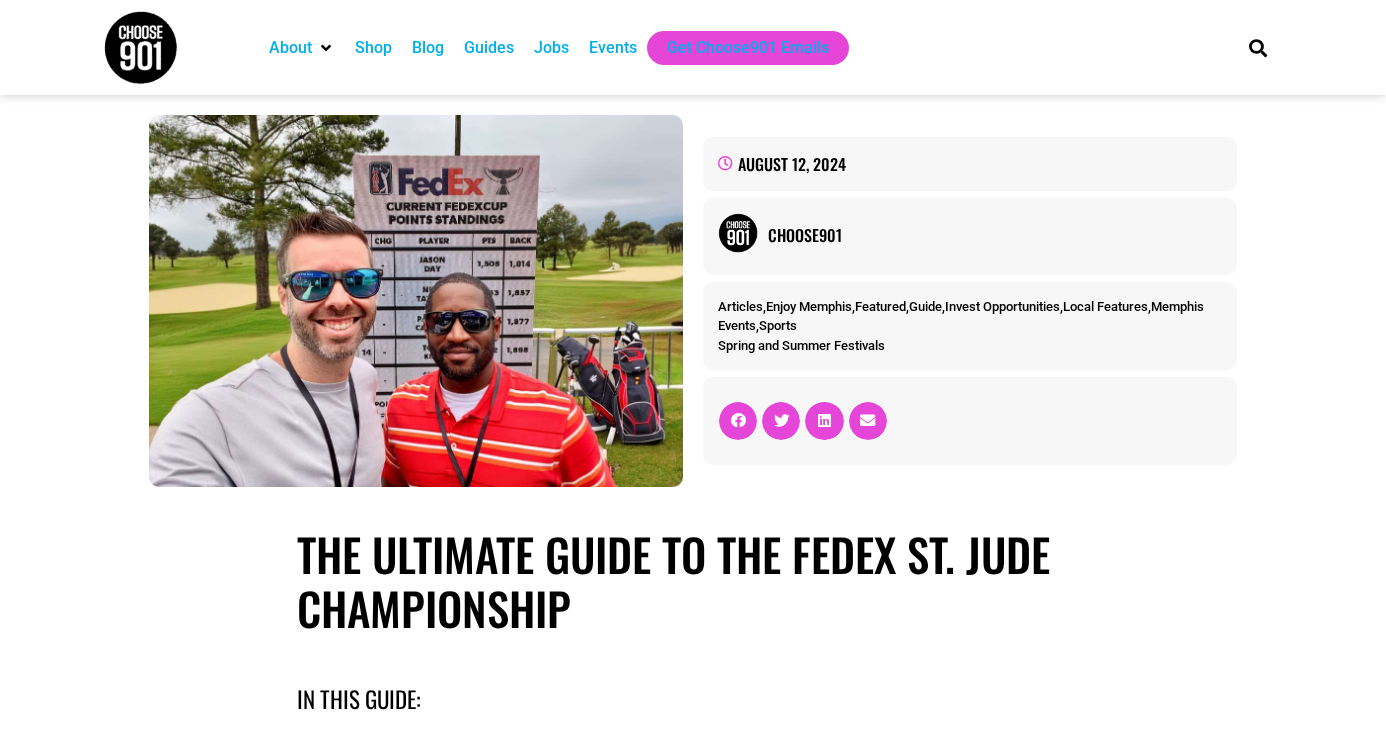 scroll, scrollTop: 506, scrollLeft: 0, axis: vertical 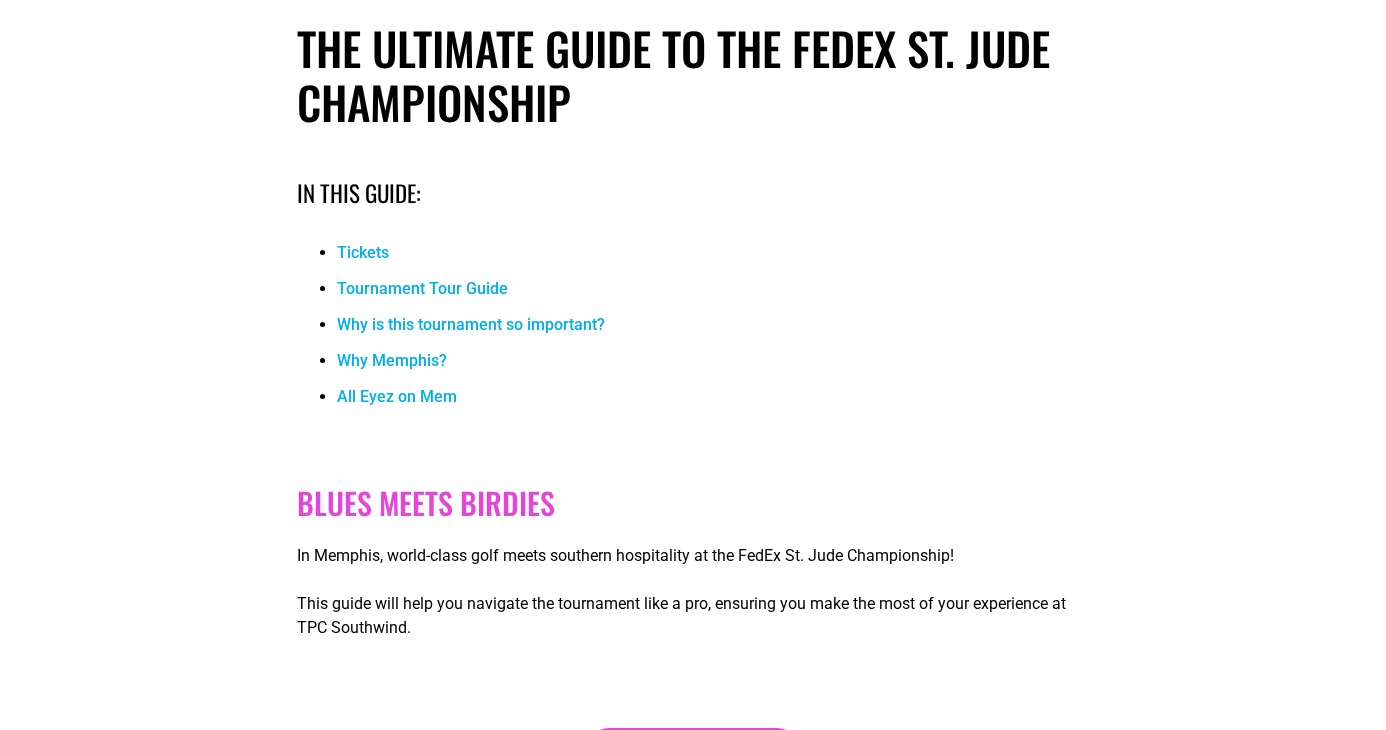 click on "Tournament Tour Guide" at bounding box center [422, 288] 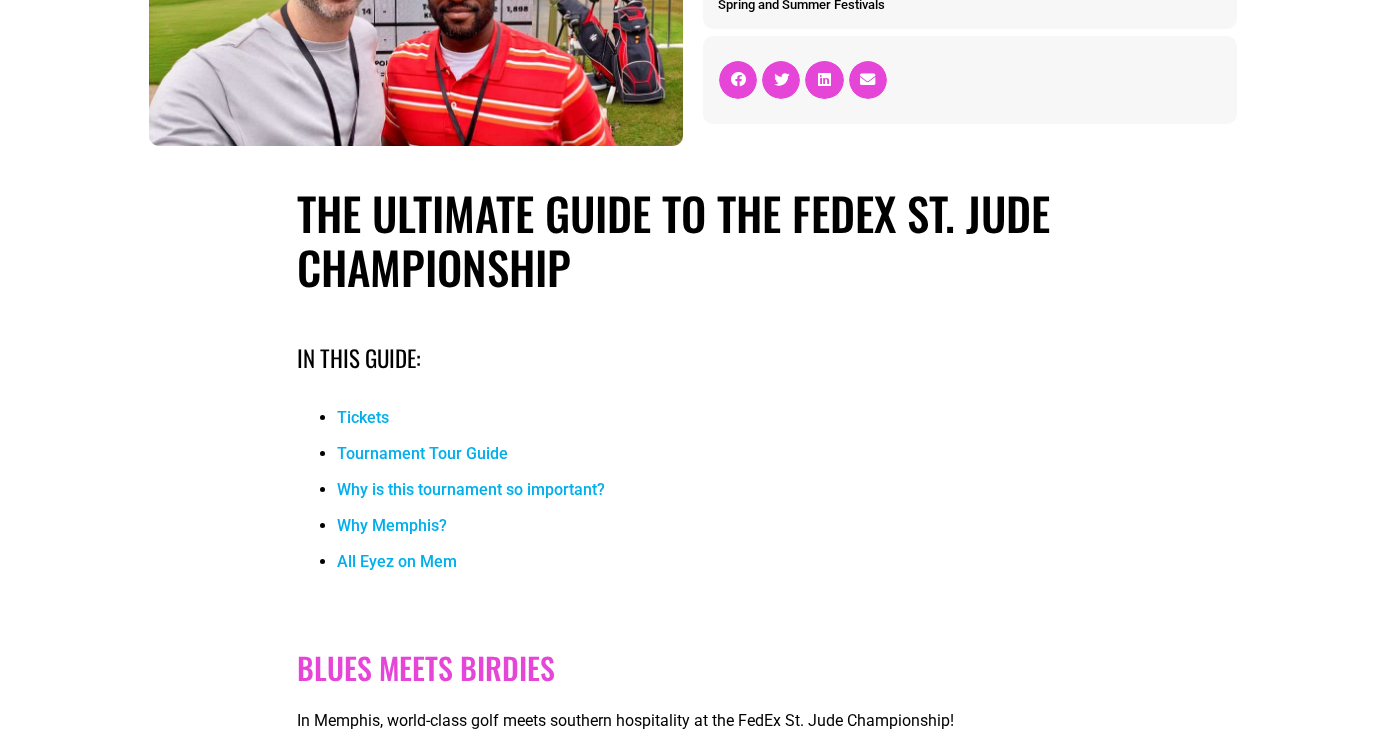 scroll, scrollTop: 0, scrollLeft: 0, axis: both 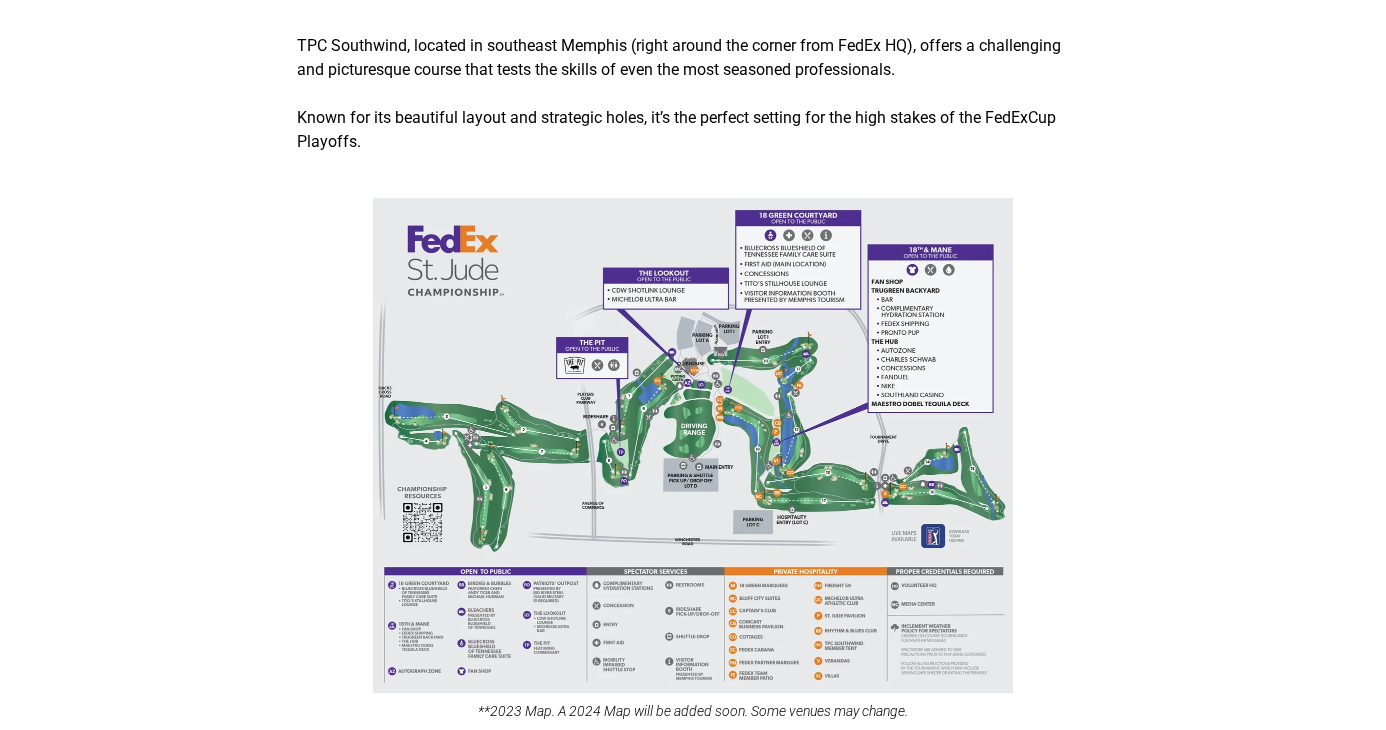 click at bounding box center [693, 445] 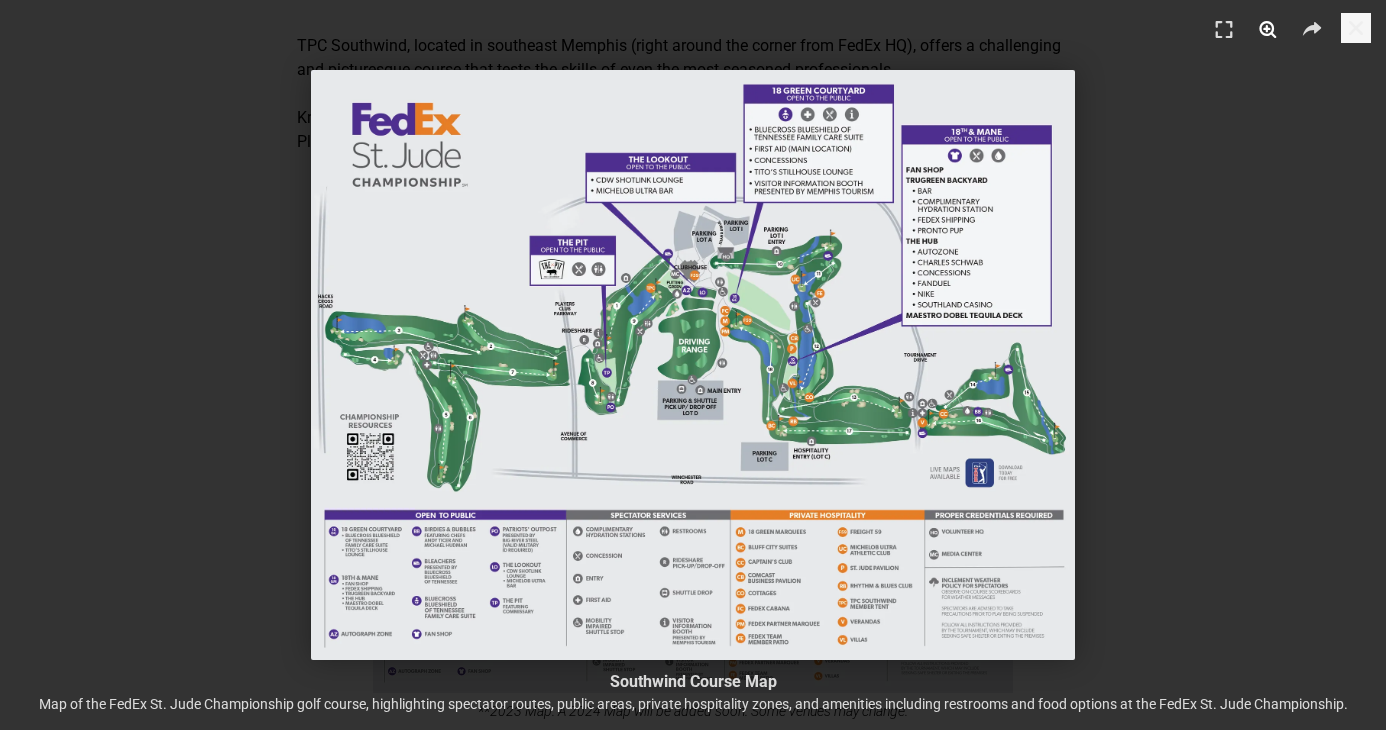 click at bounding box center (1268, 30) 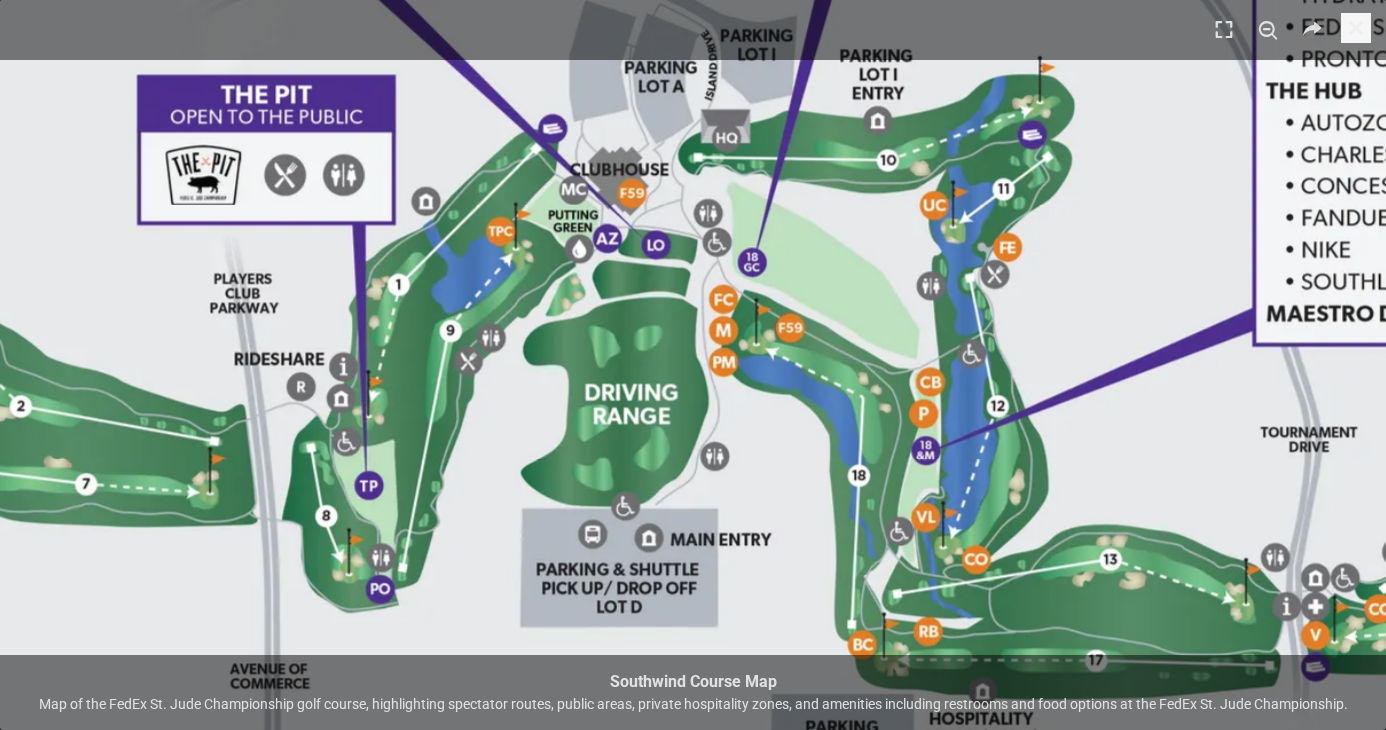click at bounding box center [626, 462] 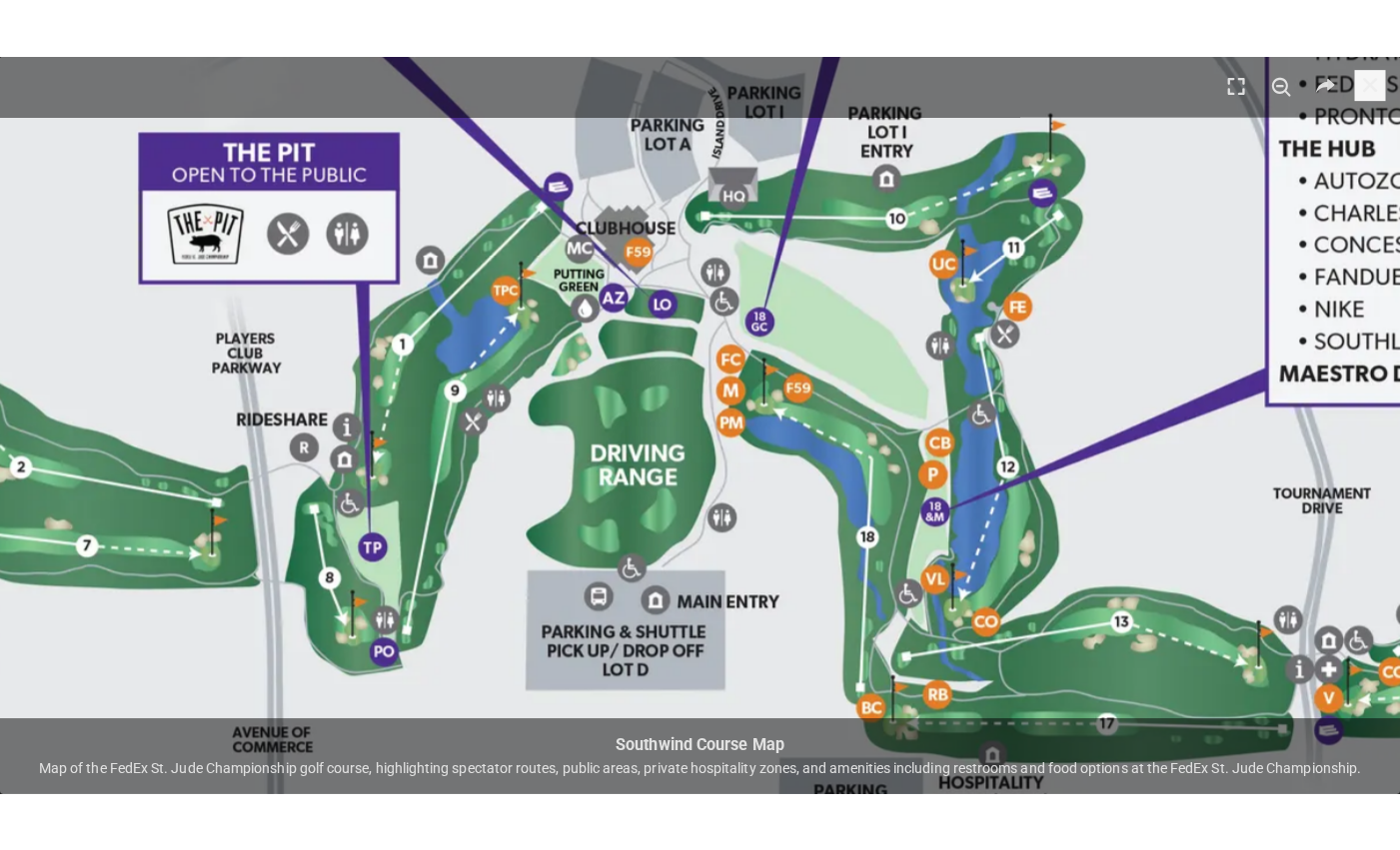 scroll, scrollTop: 2127, scrollLeft: 0, axis: vertical 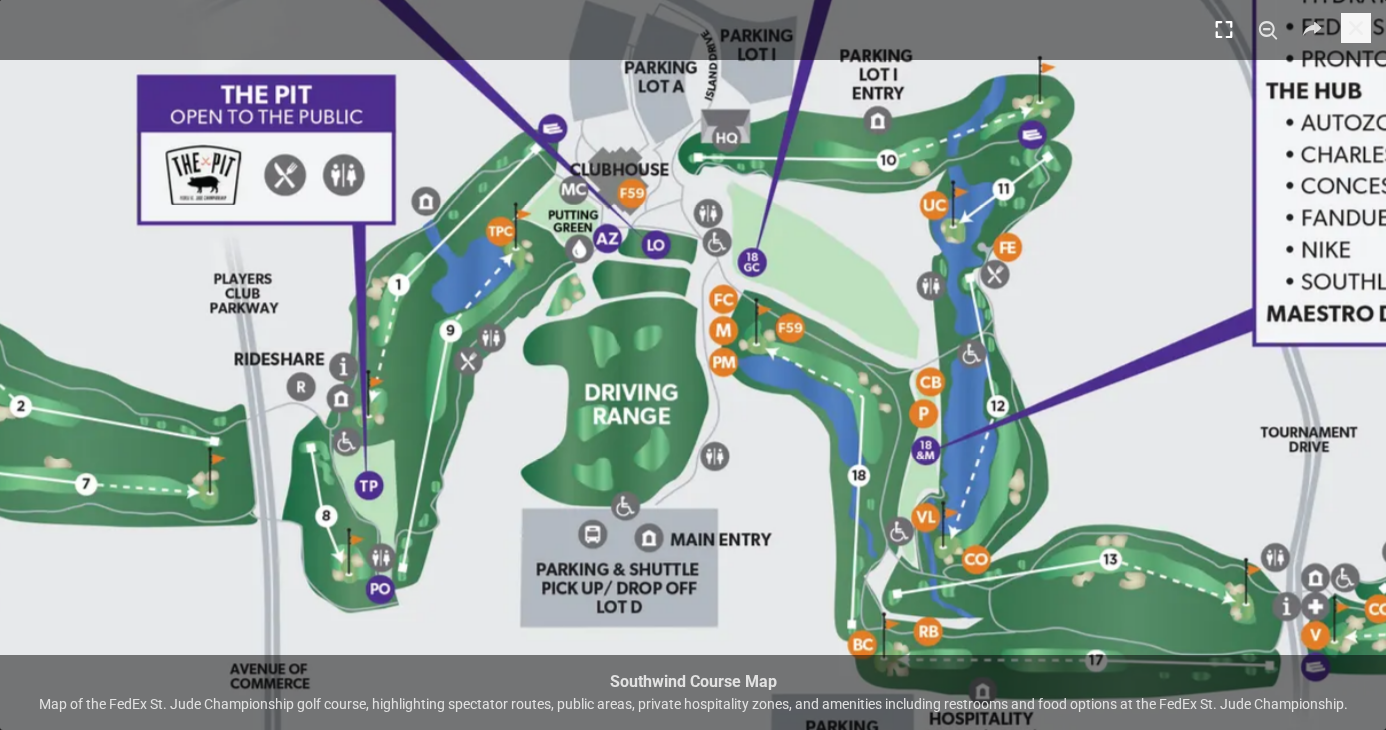 click at bounding box center [1224, 30] 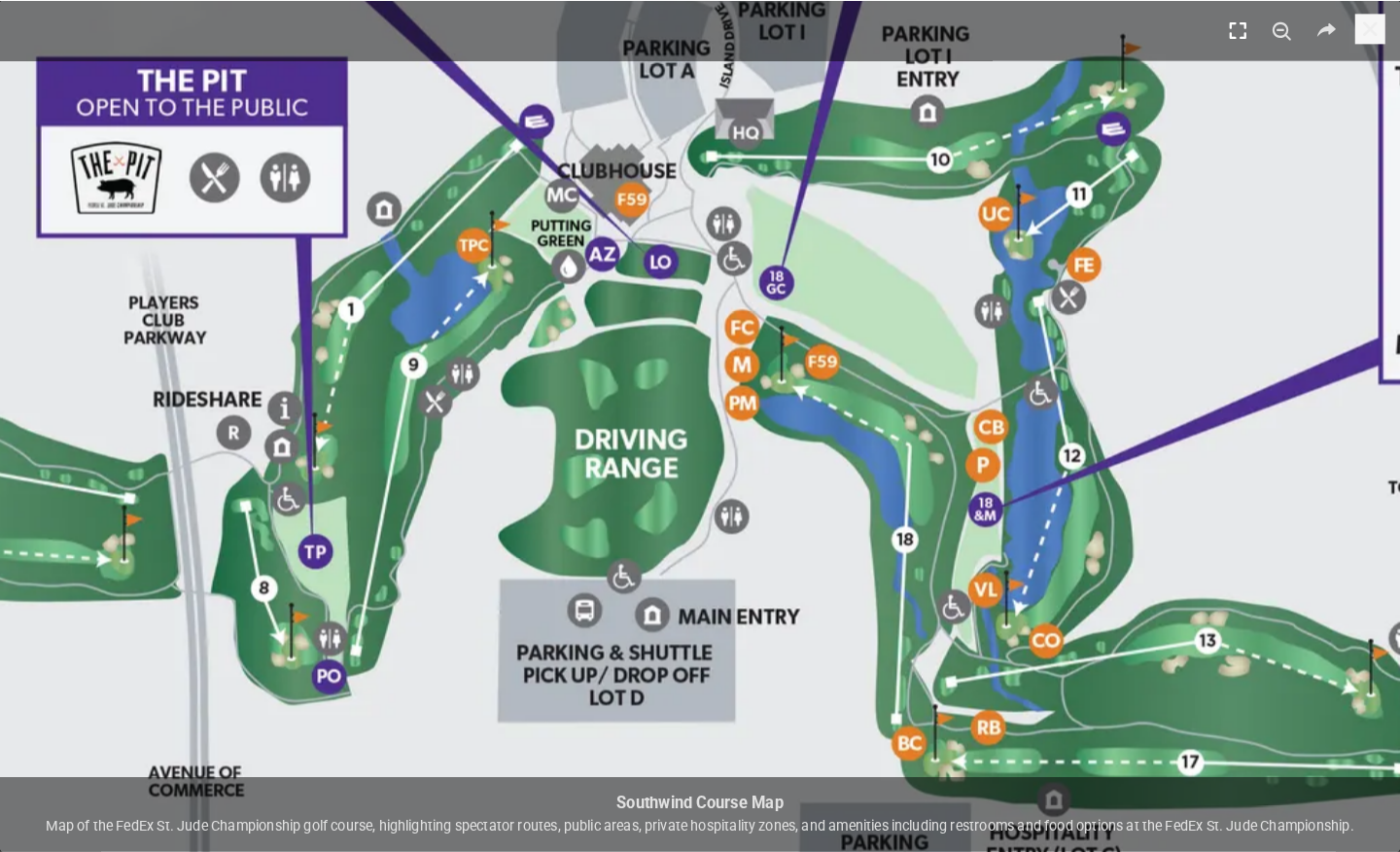 scroll, scrollTop: 2082, scrollLeft: 0, axis: vertical 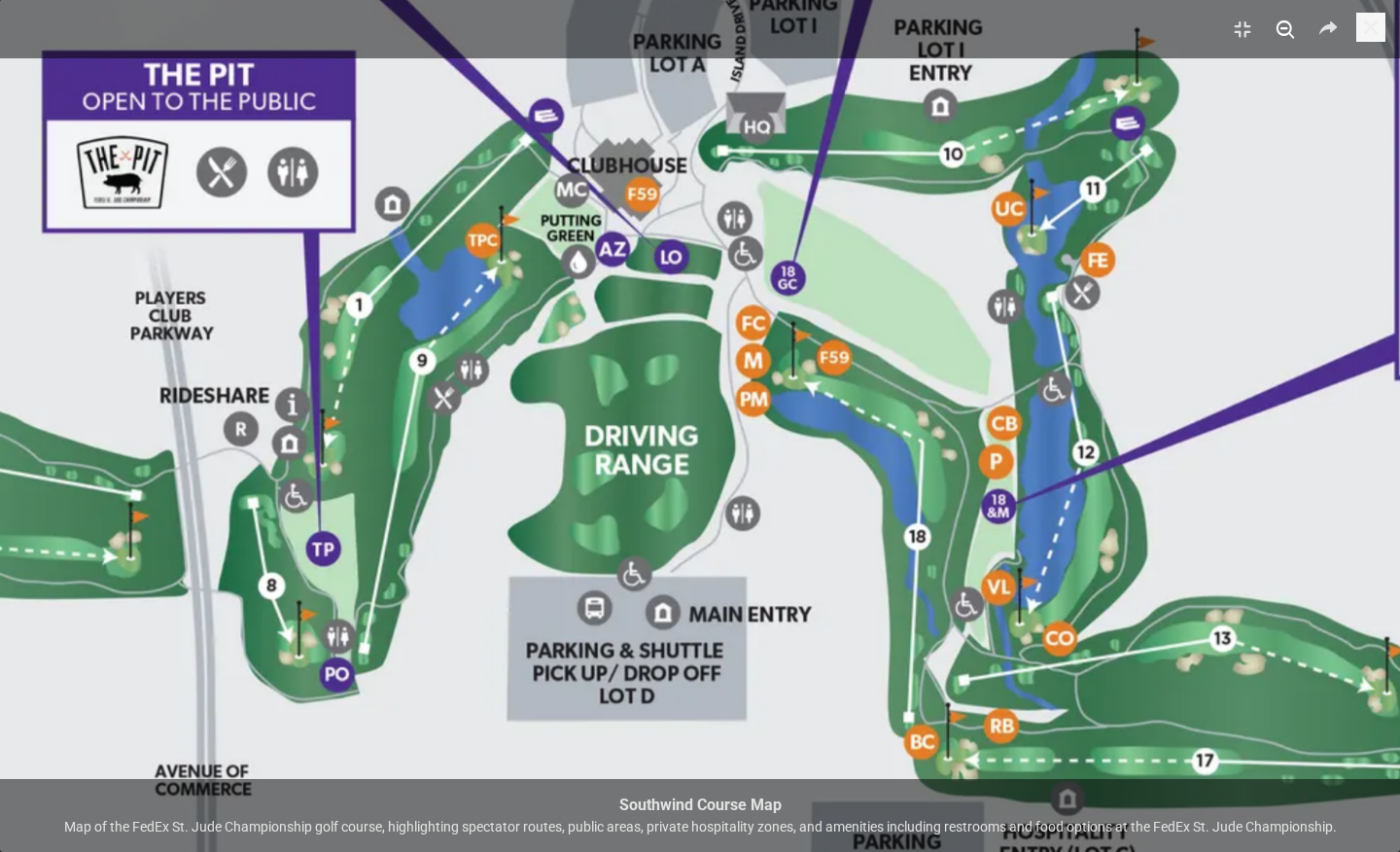 click at bounding box center (1285, 29) 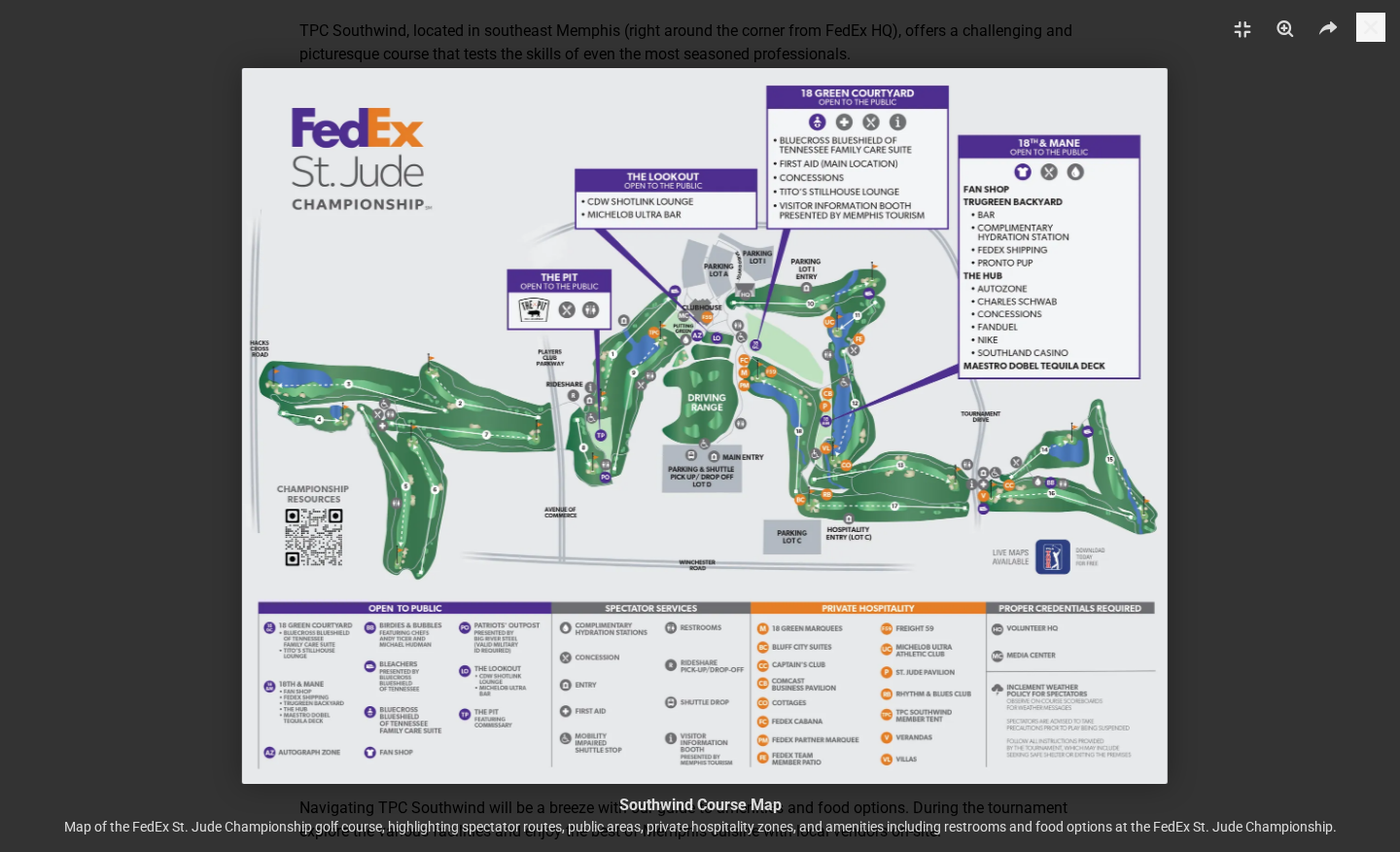 click at bounding box center [704, 426] 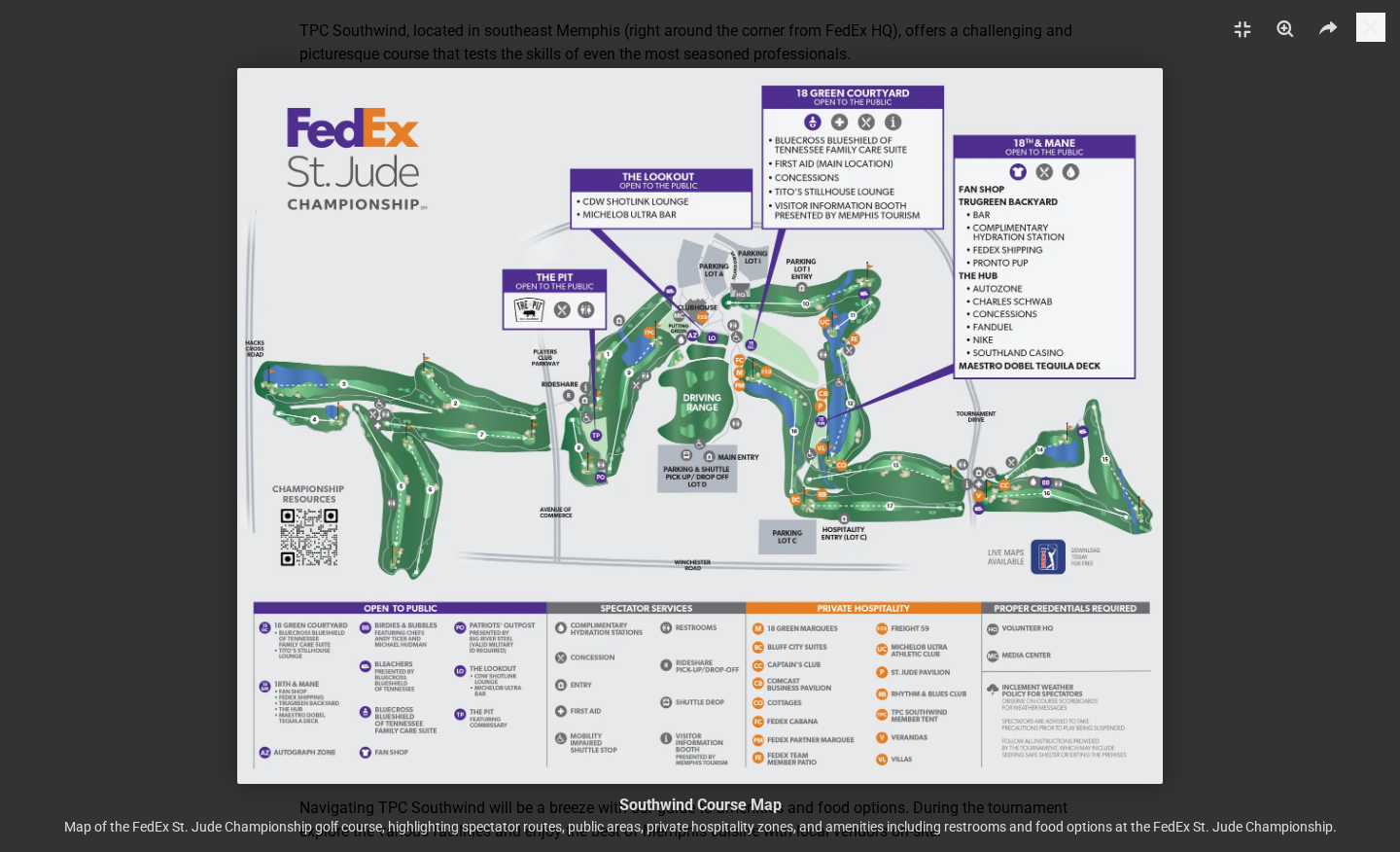 click at bounding box center (700, 426) 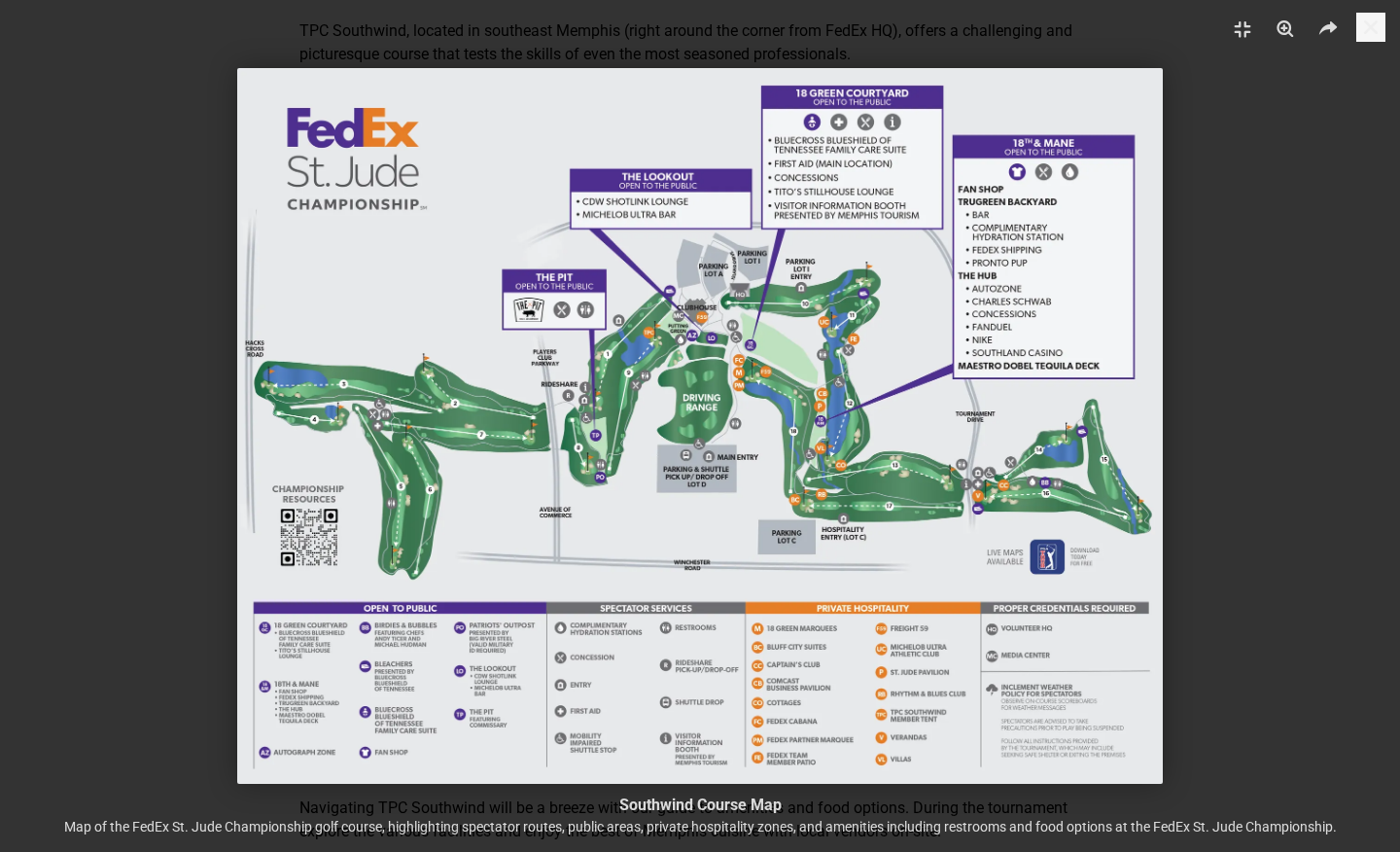 click at bounding box center [700, 426] 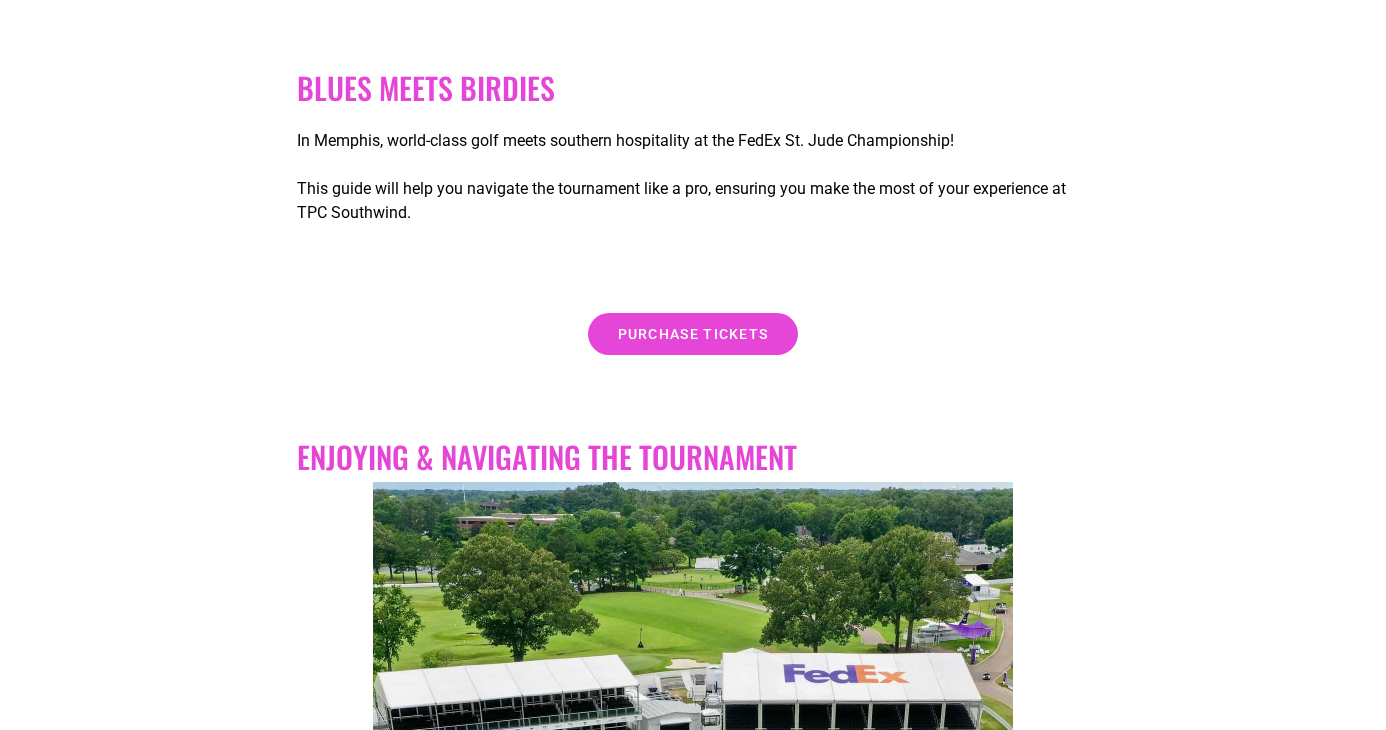 scroll, scrollTop: 0, scrollLeft: 0, axis: both 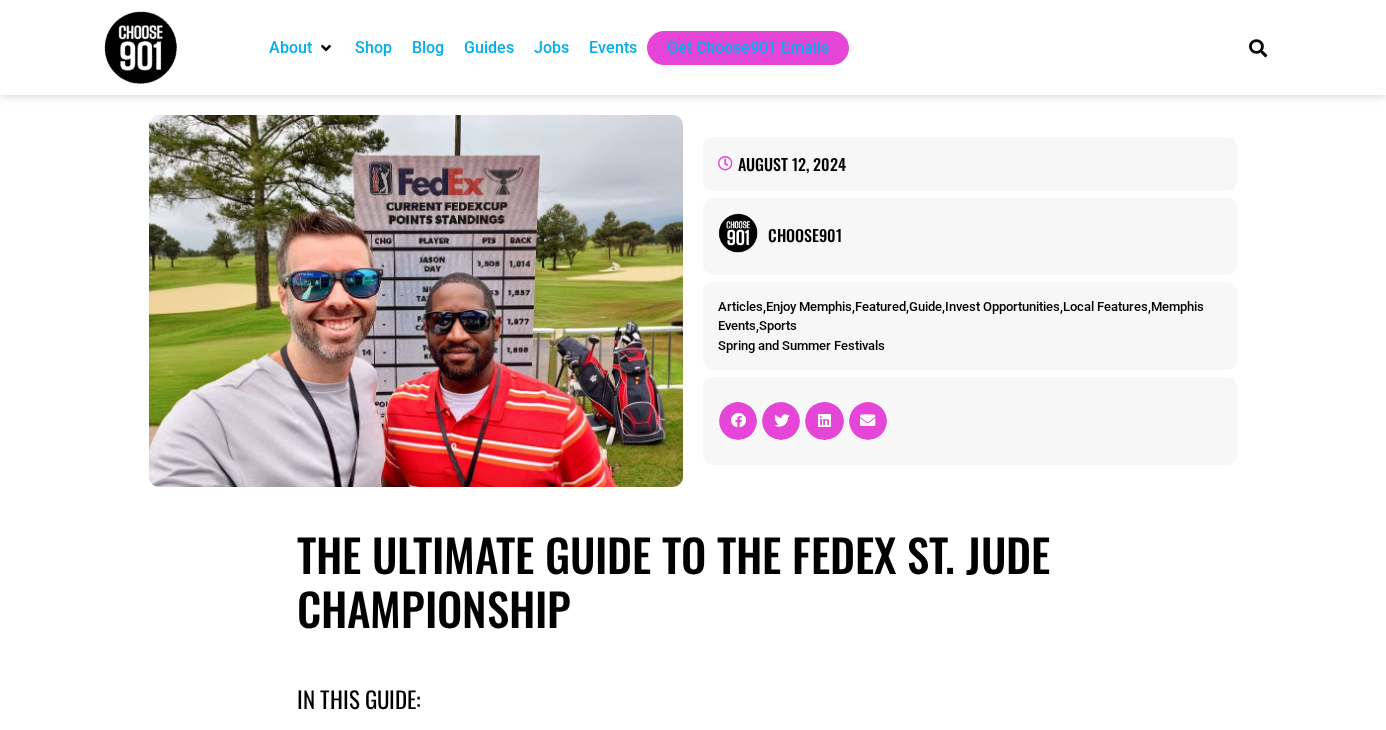 click on "Guides" at bounding box center [489, 48] 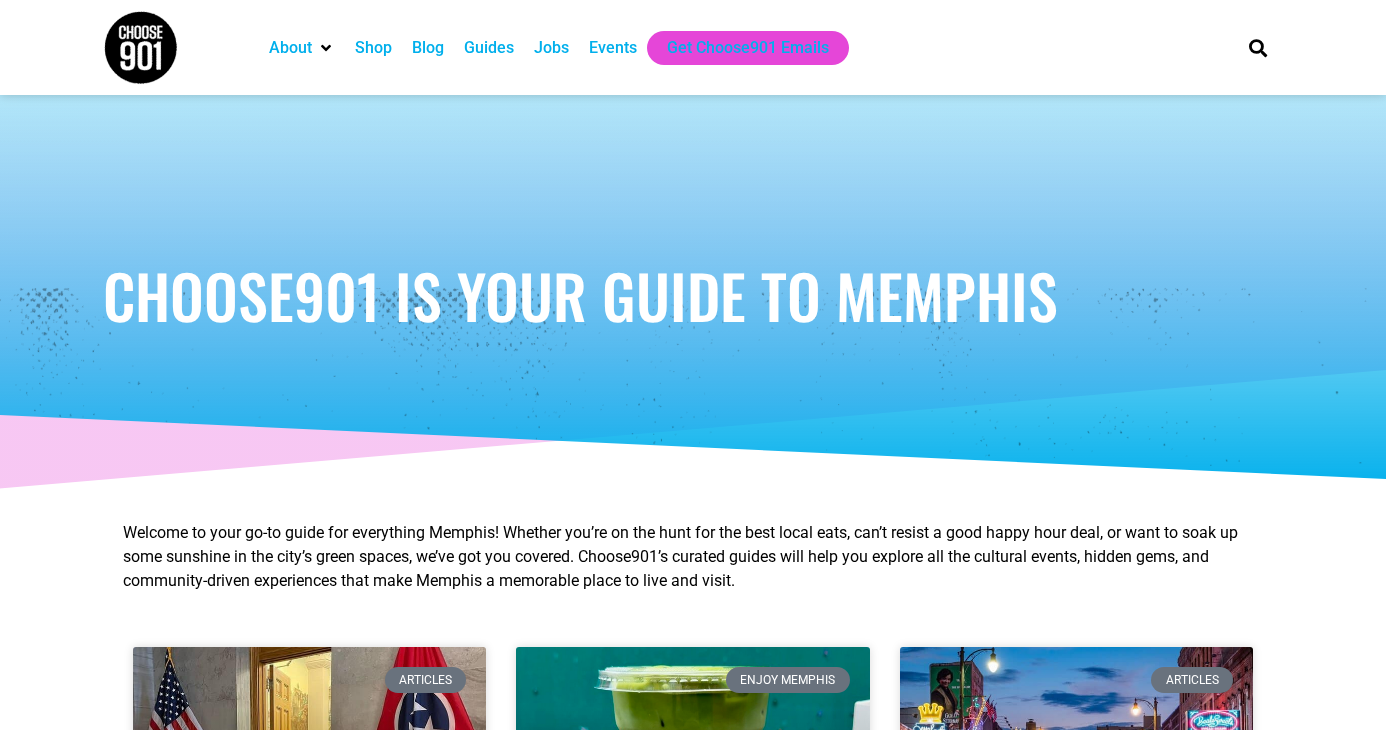 scroll, scrollTop: 0, scrollLeft: 0, axis: both 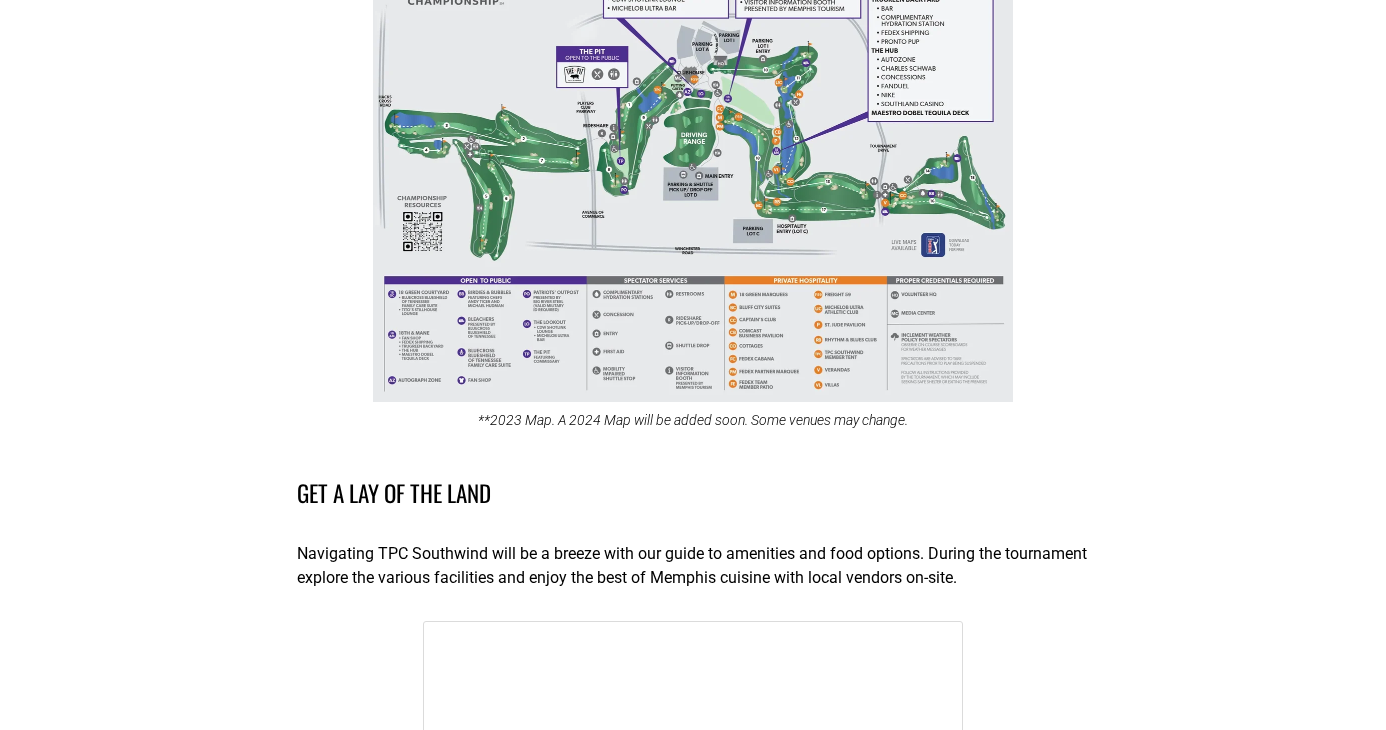 click at bounding box center [693, 154] 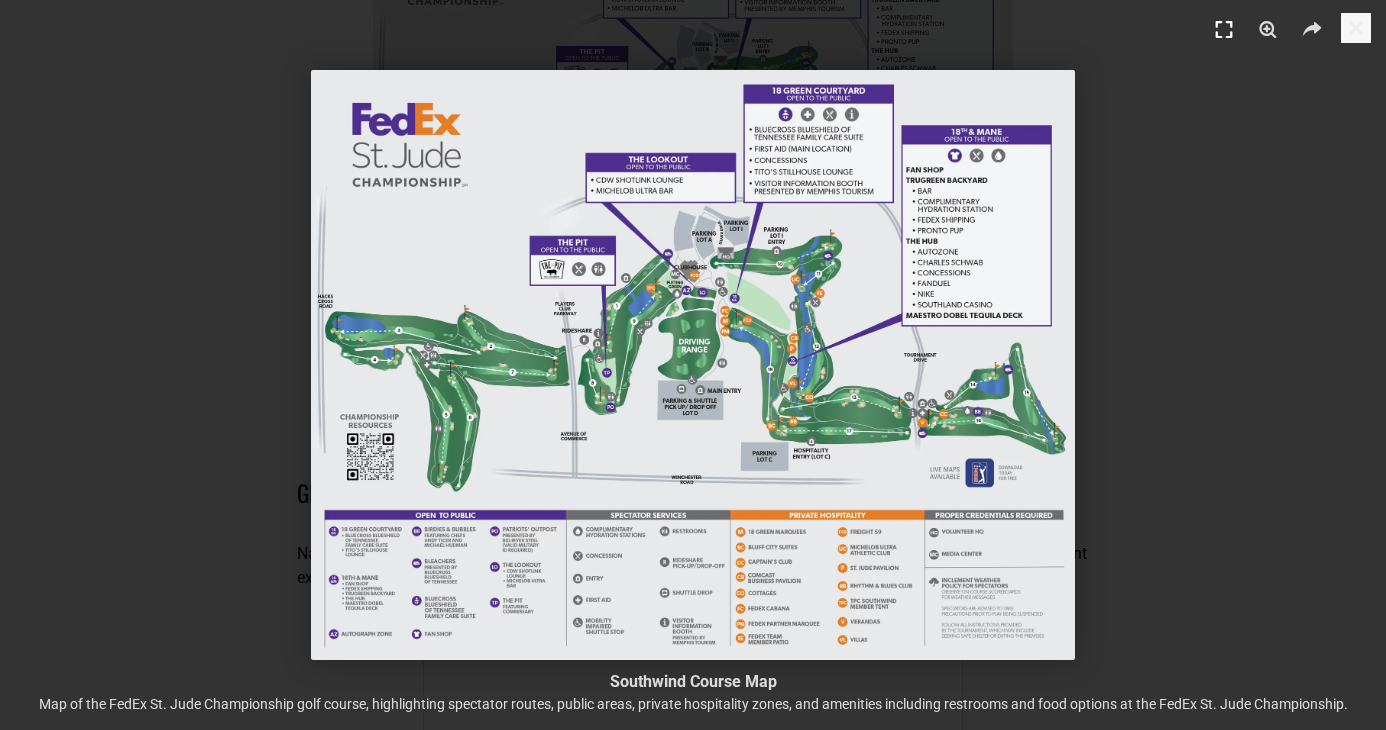 click at bounding box center [1224, 30] 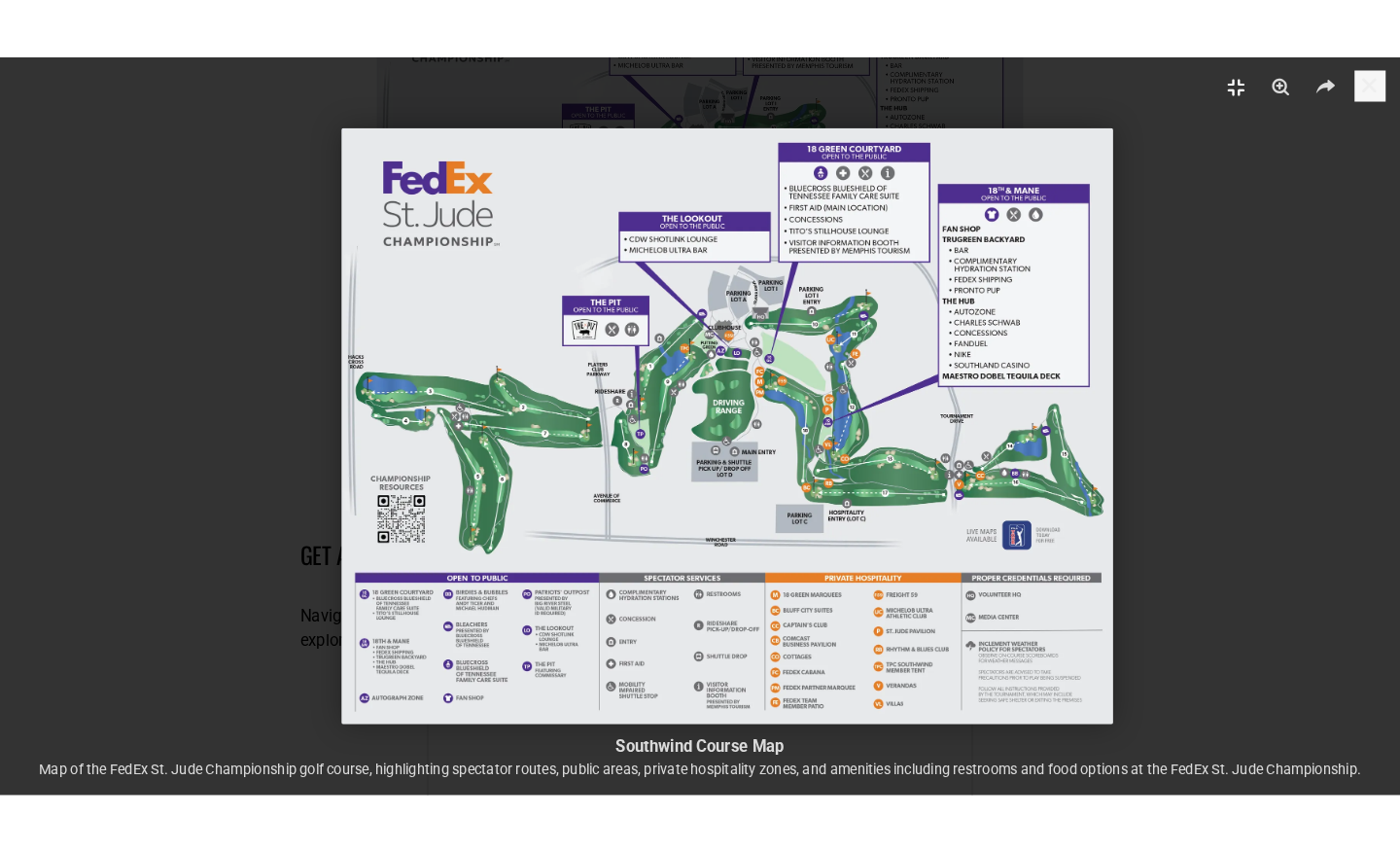 scroll, scrollTop: 2348, scrollLeft: 0, axis: vertical 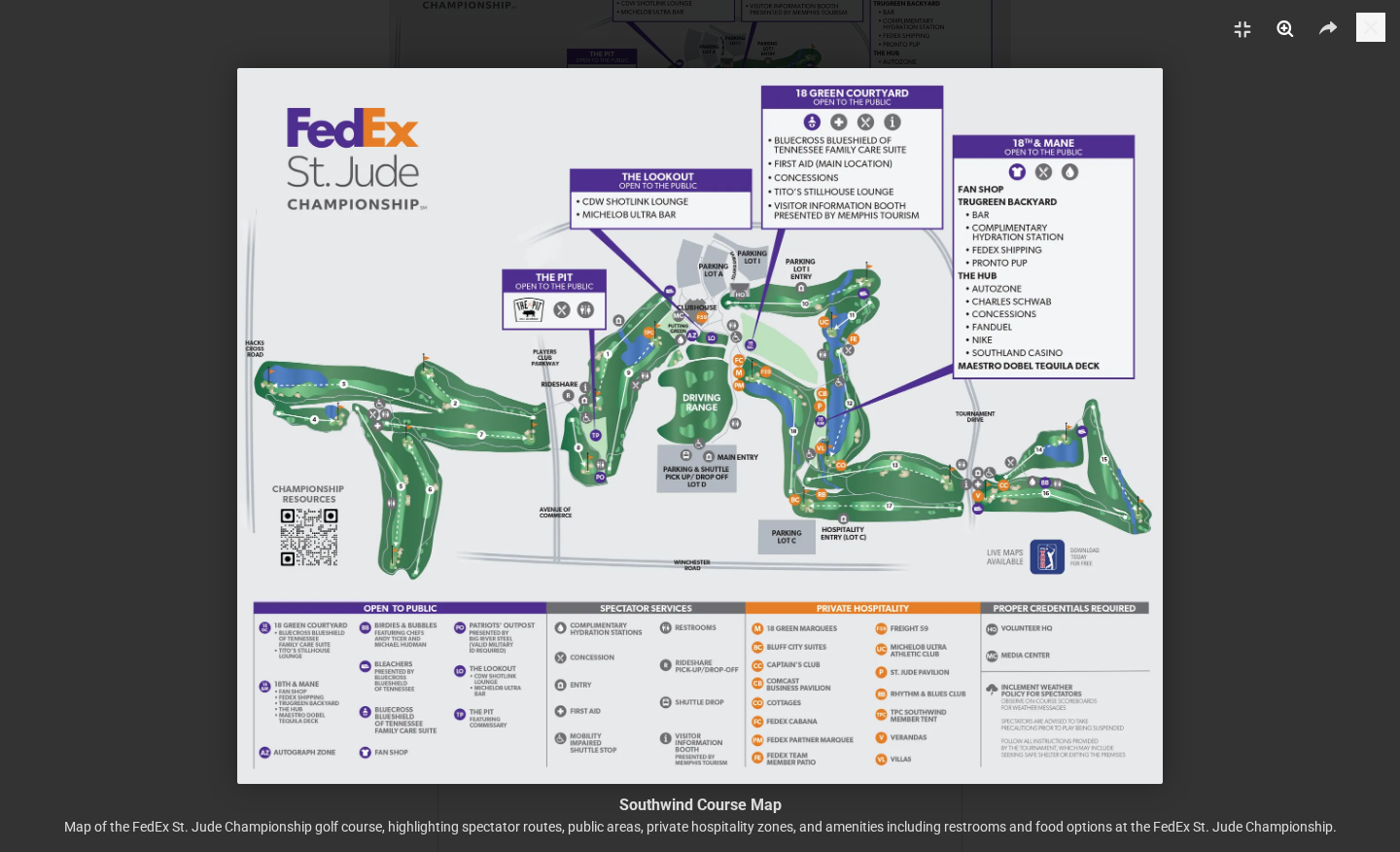 click at bounding box center (1285, 29) 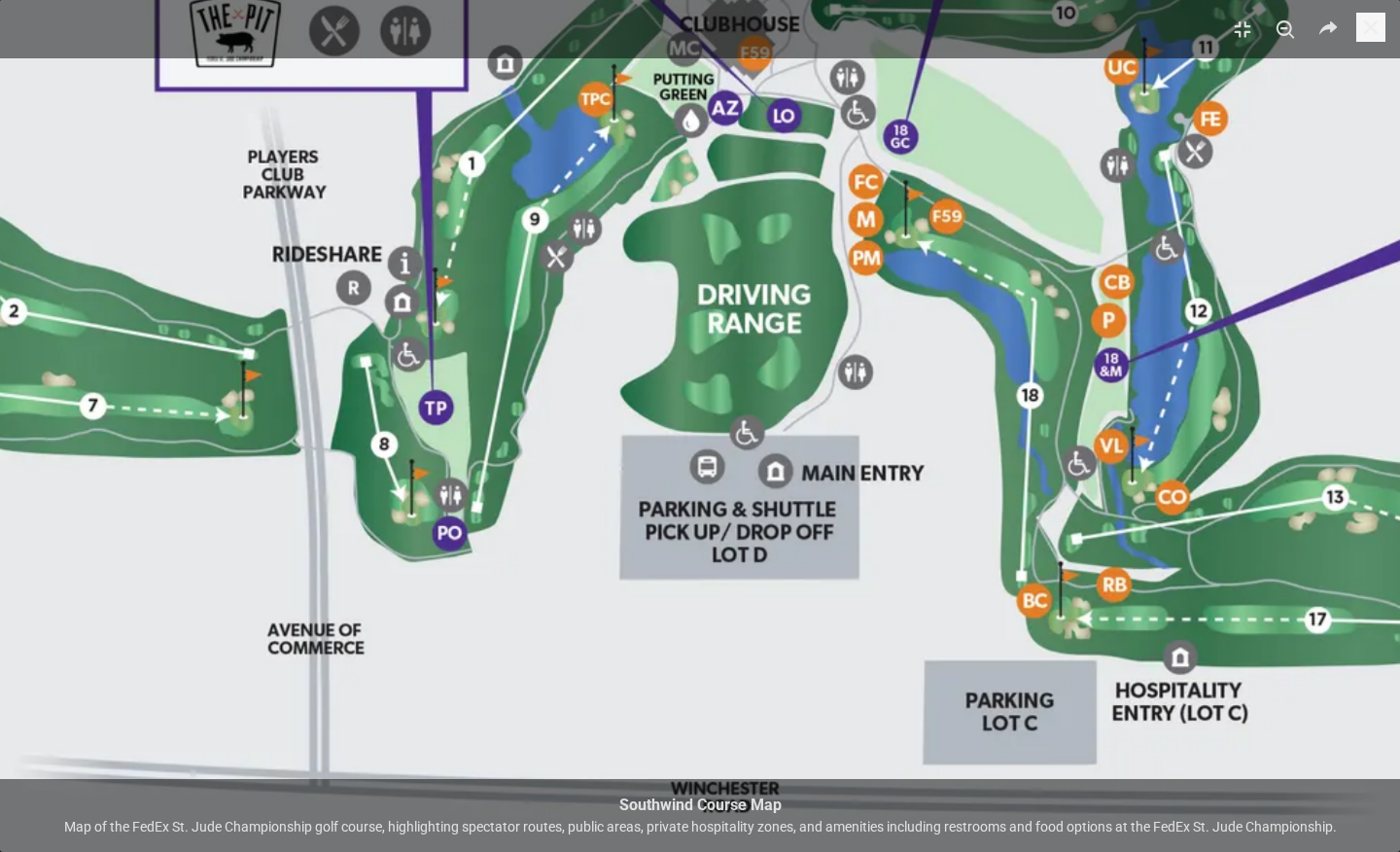click at bounding box center [749, 379] 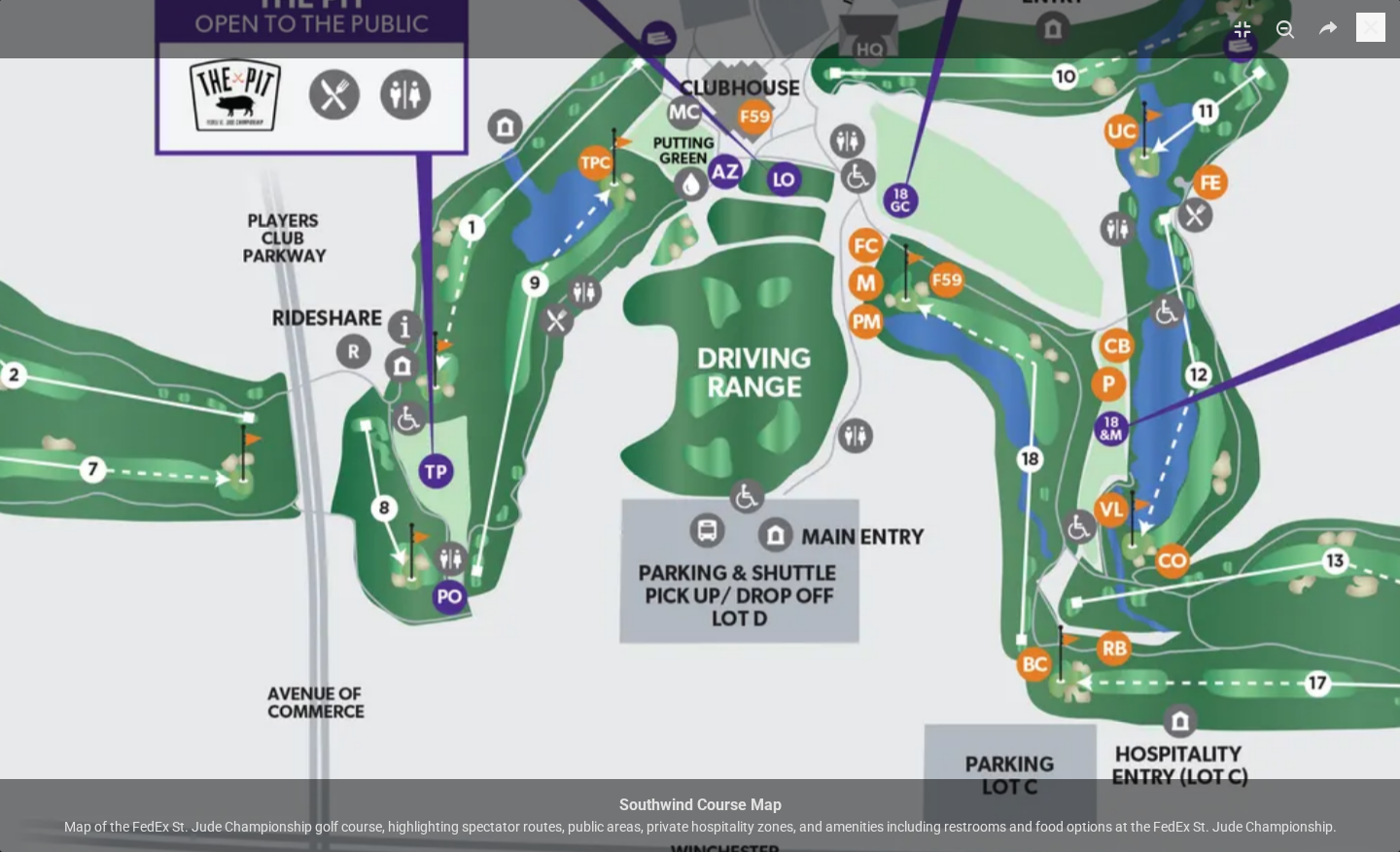 click at bounding box center [749, 444] 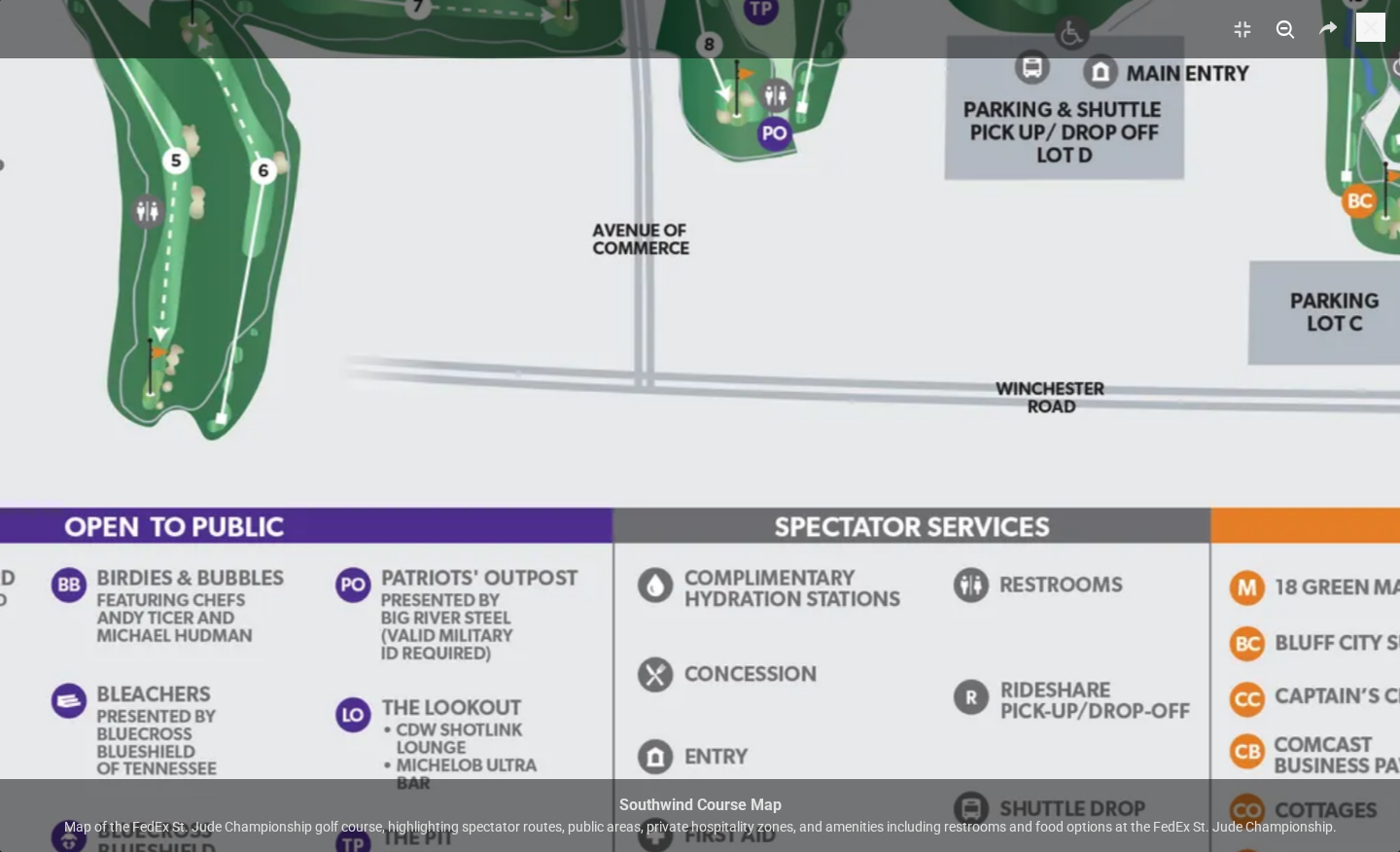 click at bounding box center [1285, 29] 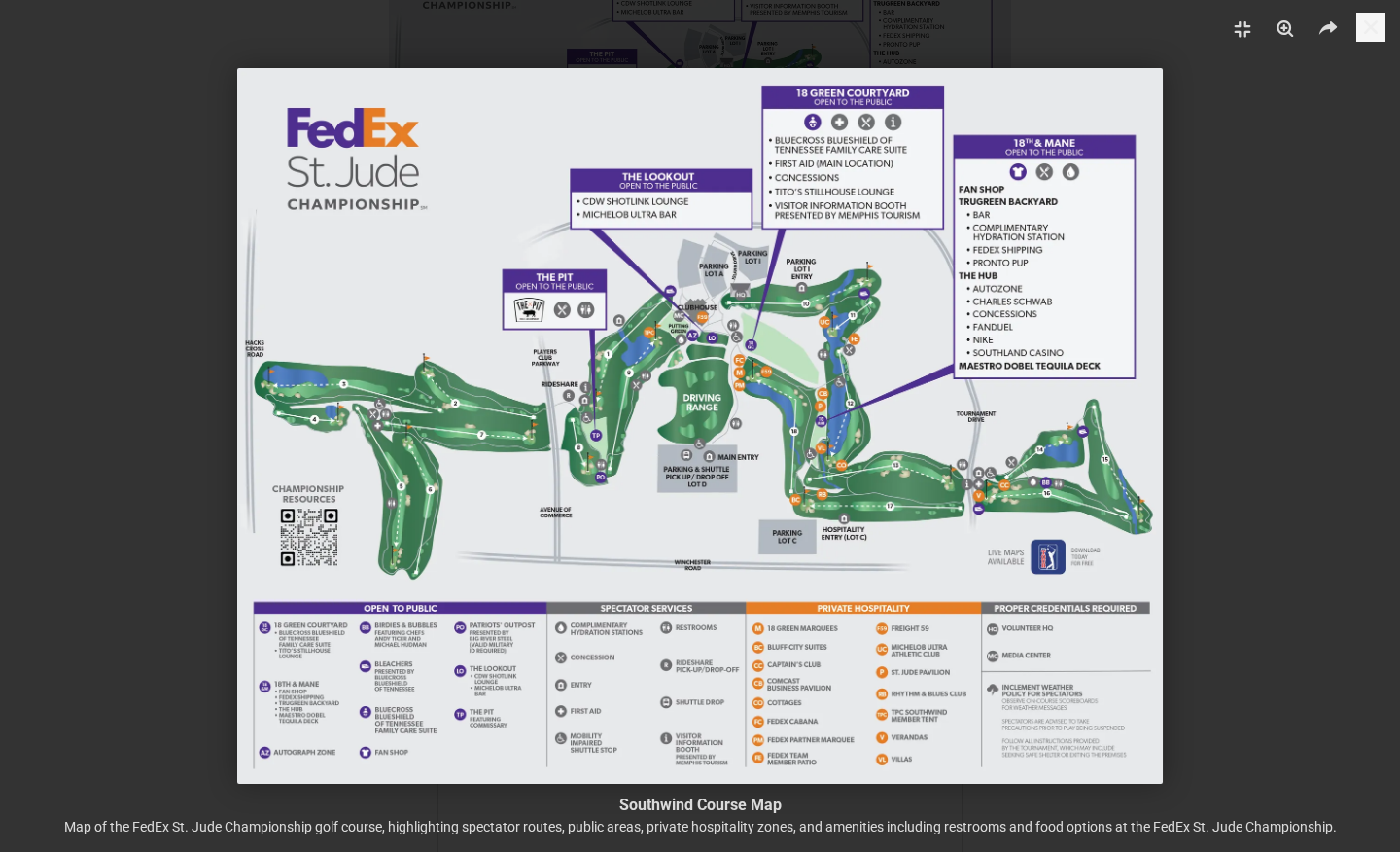 click at bounding box center (700, 426) 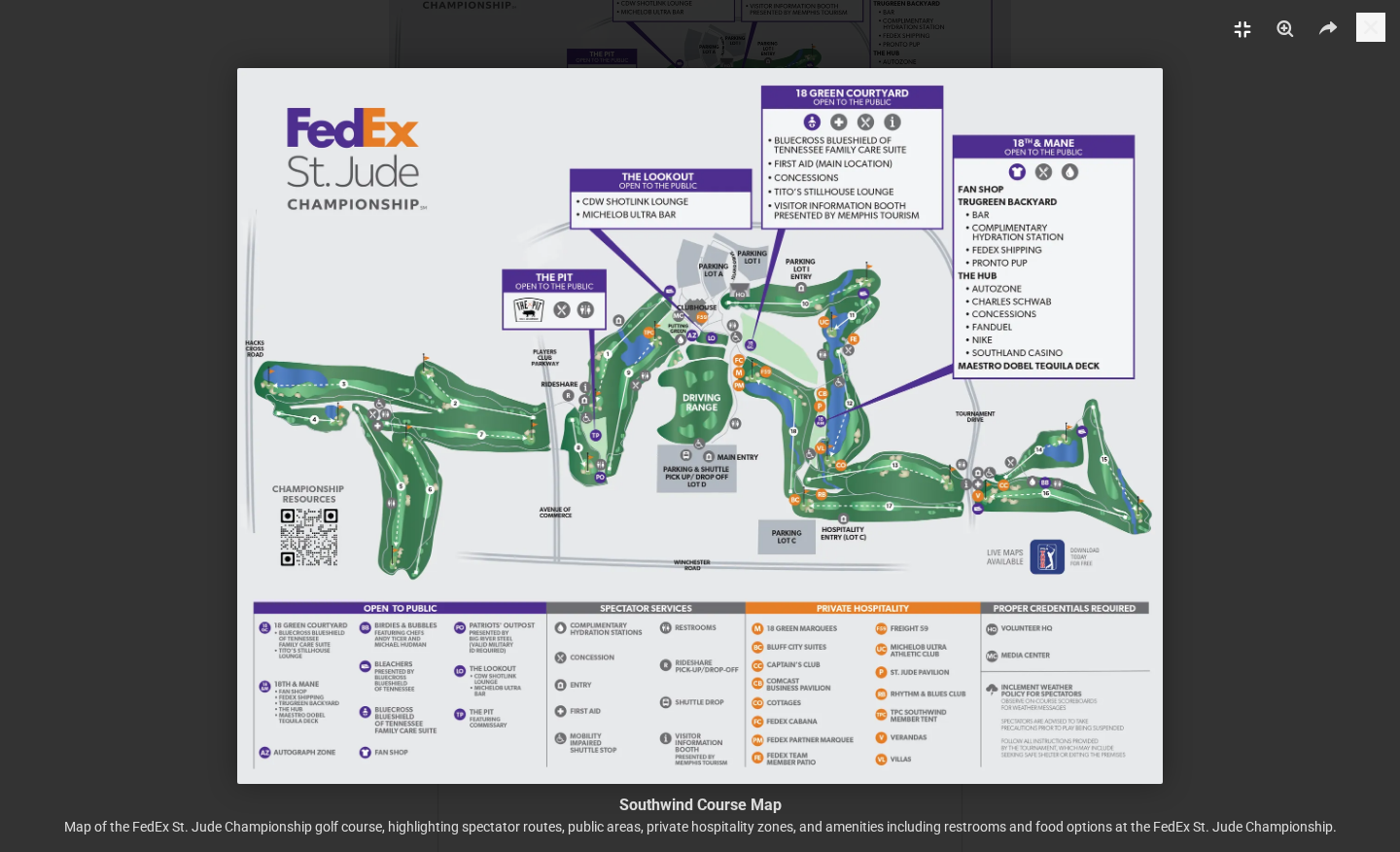 click at bounding box center [1242, 29] 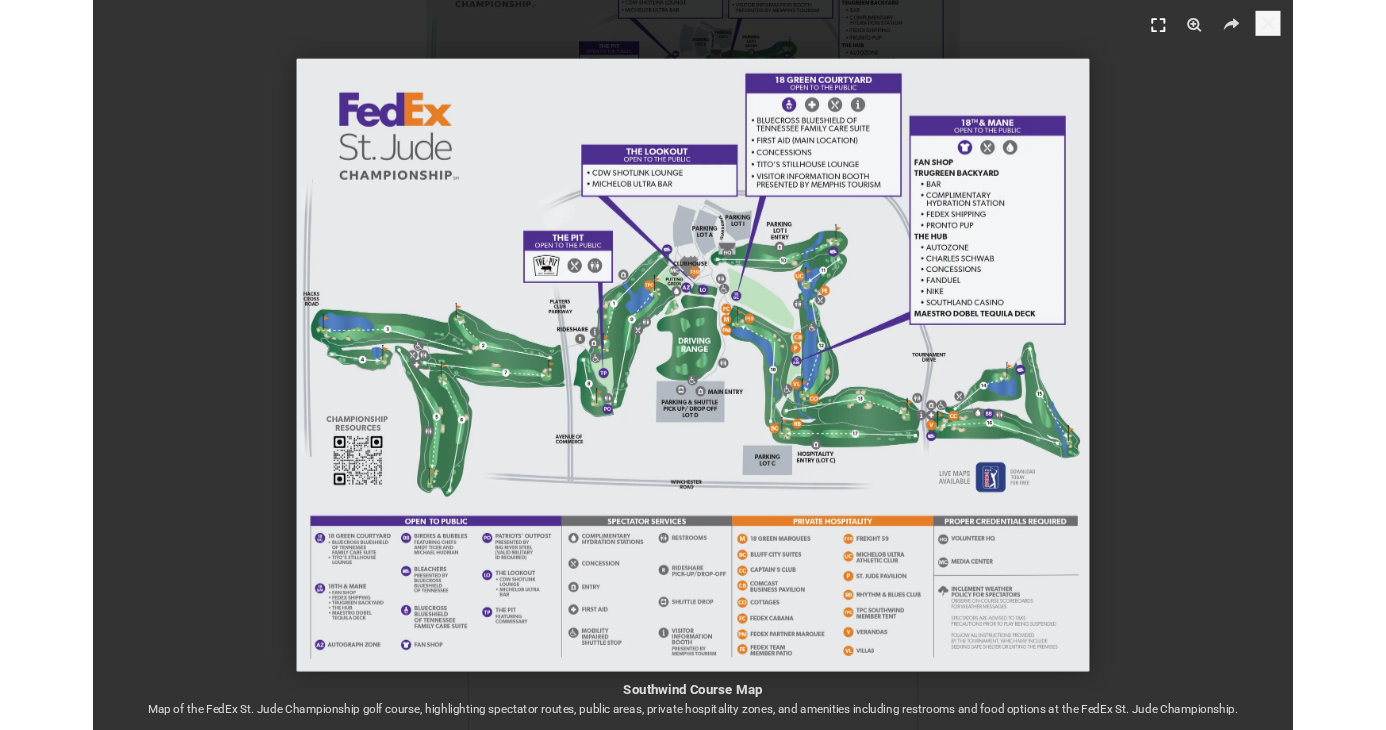 scroll, scrollTop: 2403, scrollLeft: 0, axis: vertical 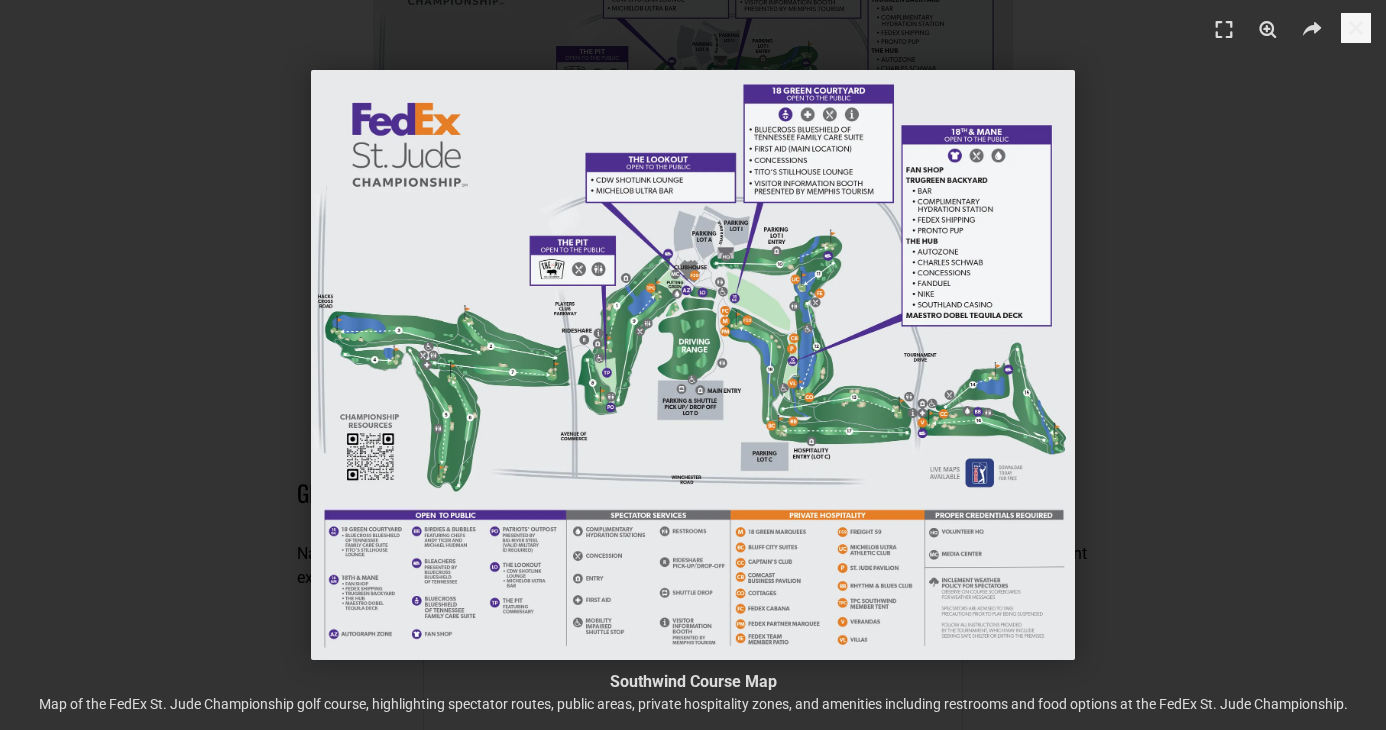click at bounding box center (693, 365) 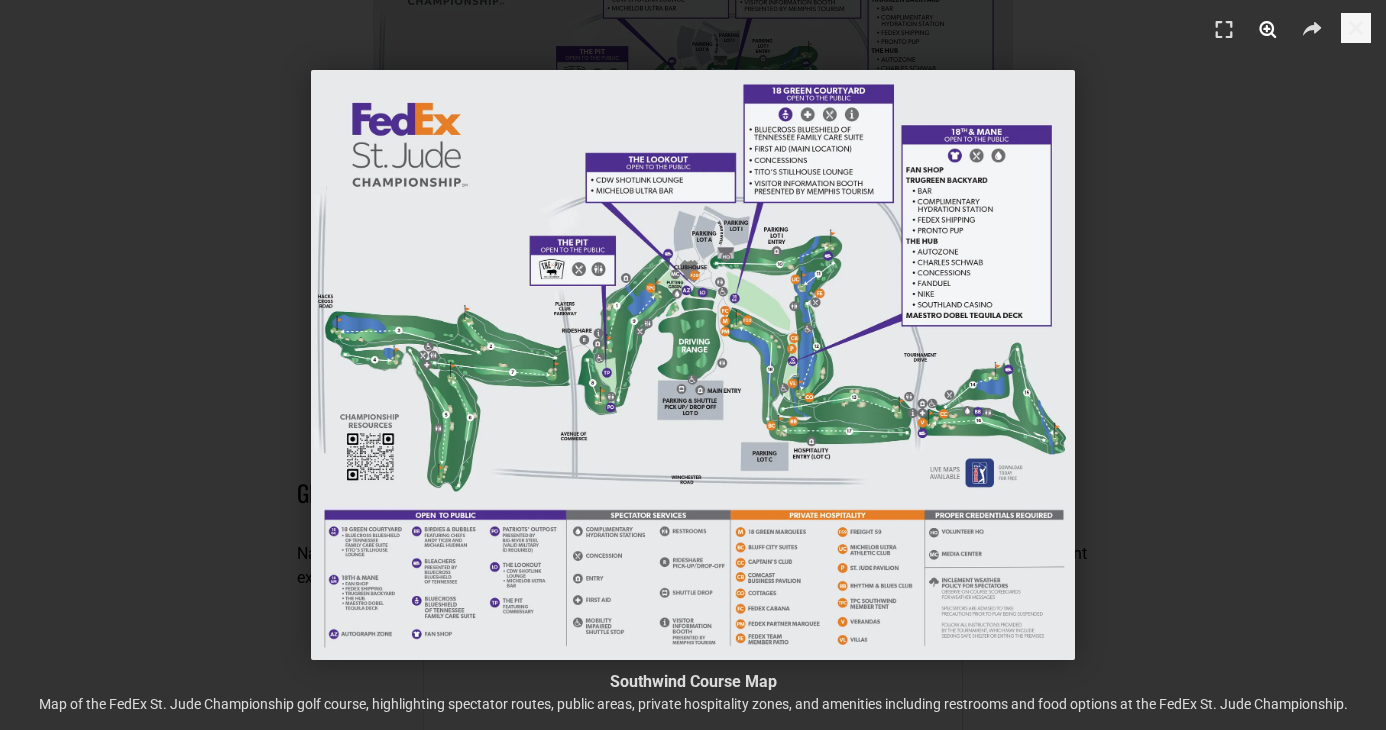 click at bounding box center [1268, 30] 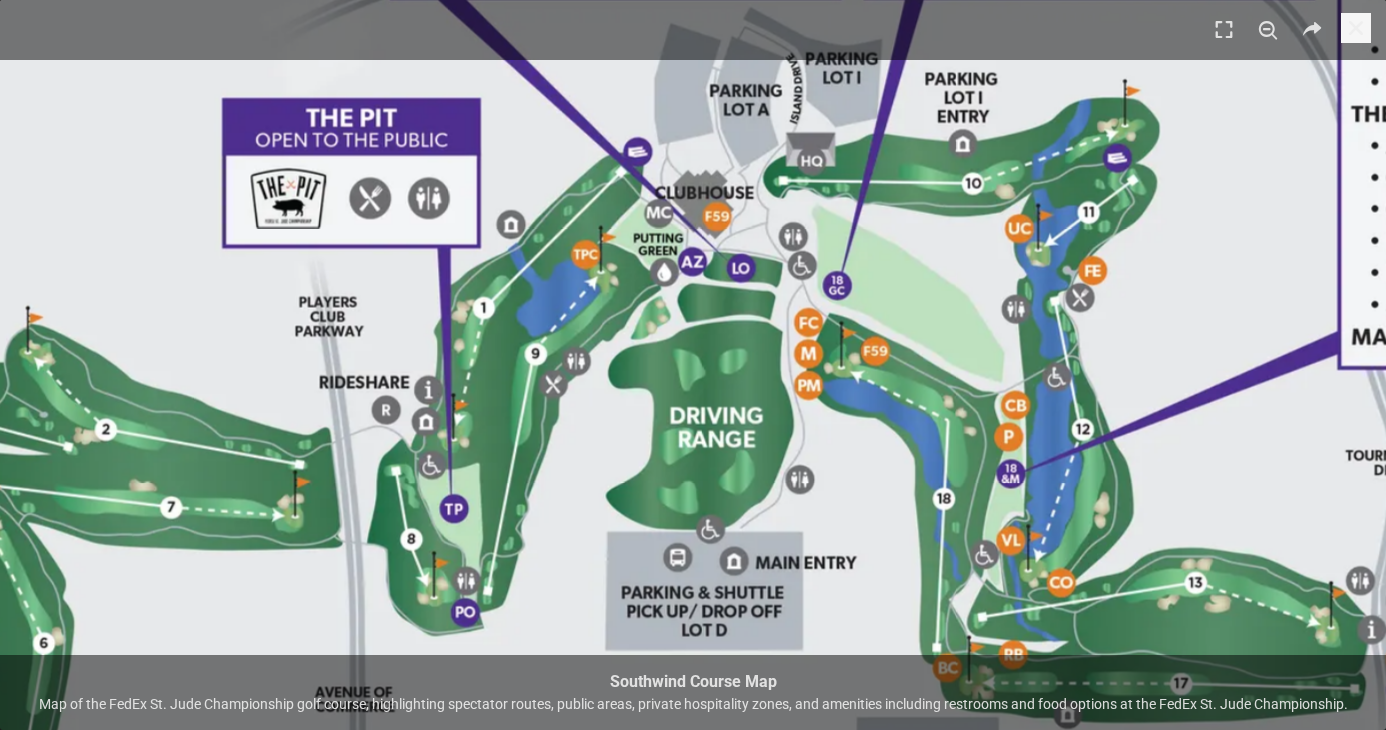 scroll, scrollTop: 3269, scrollLeft: 0, axis: vertical 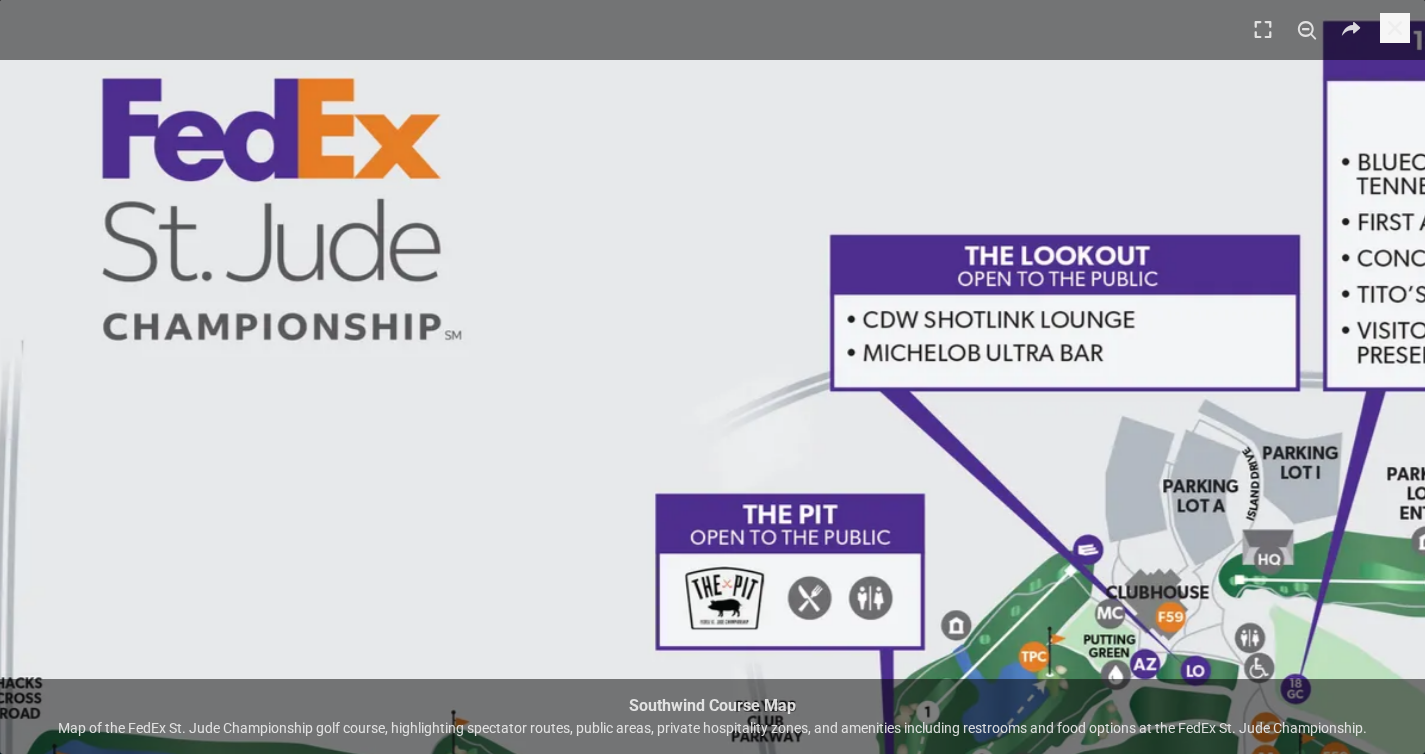 drag, startPoint x: 723, startPoint y: 573, endPoint x: 1423, endPoint y: 425, distance: 715.4747 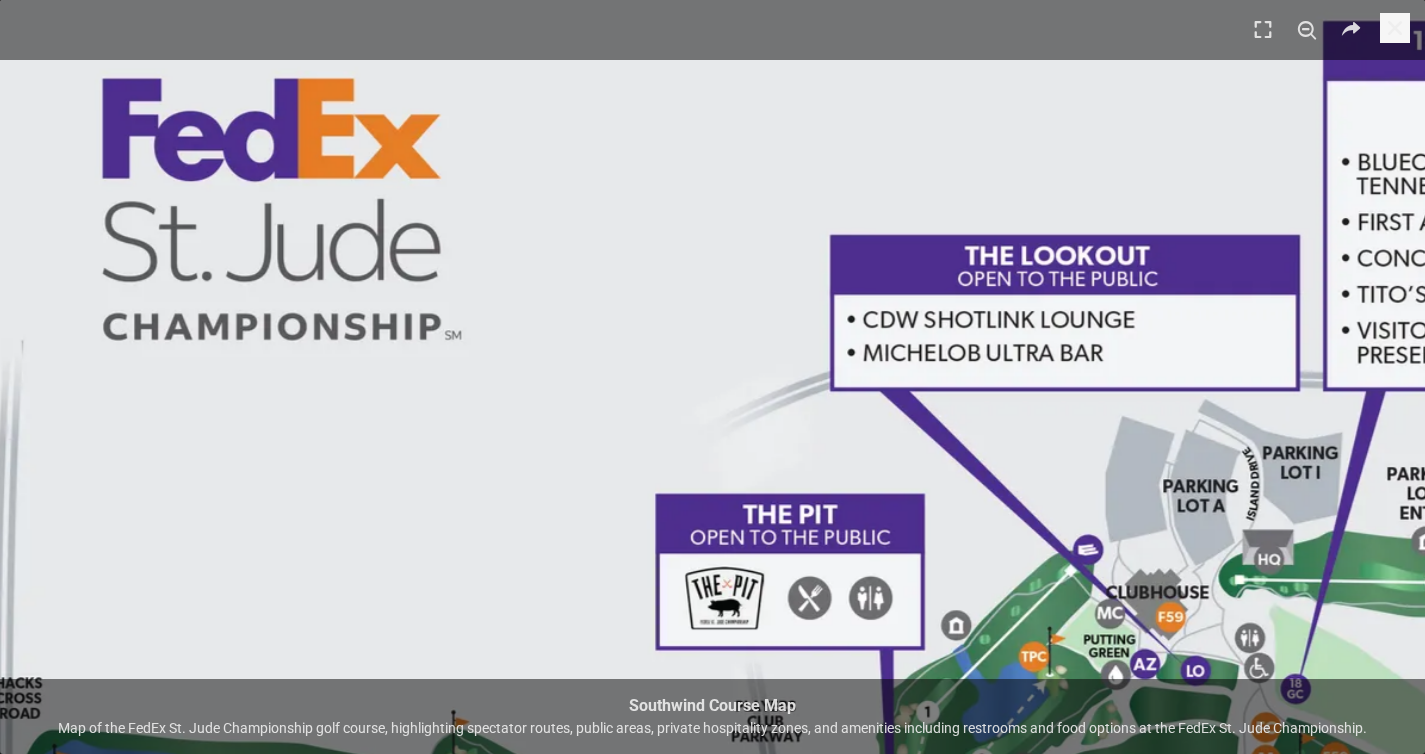 scroll, scrollTop: 7973, scrollLeft: 0, axis: vertical 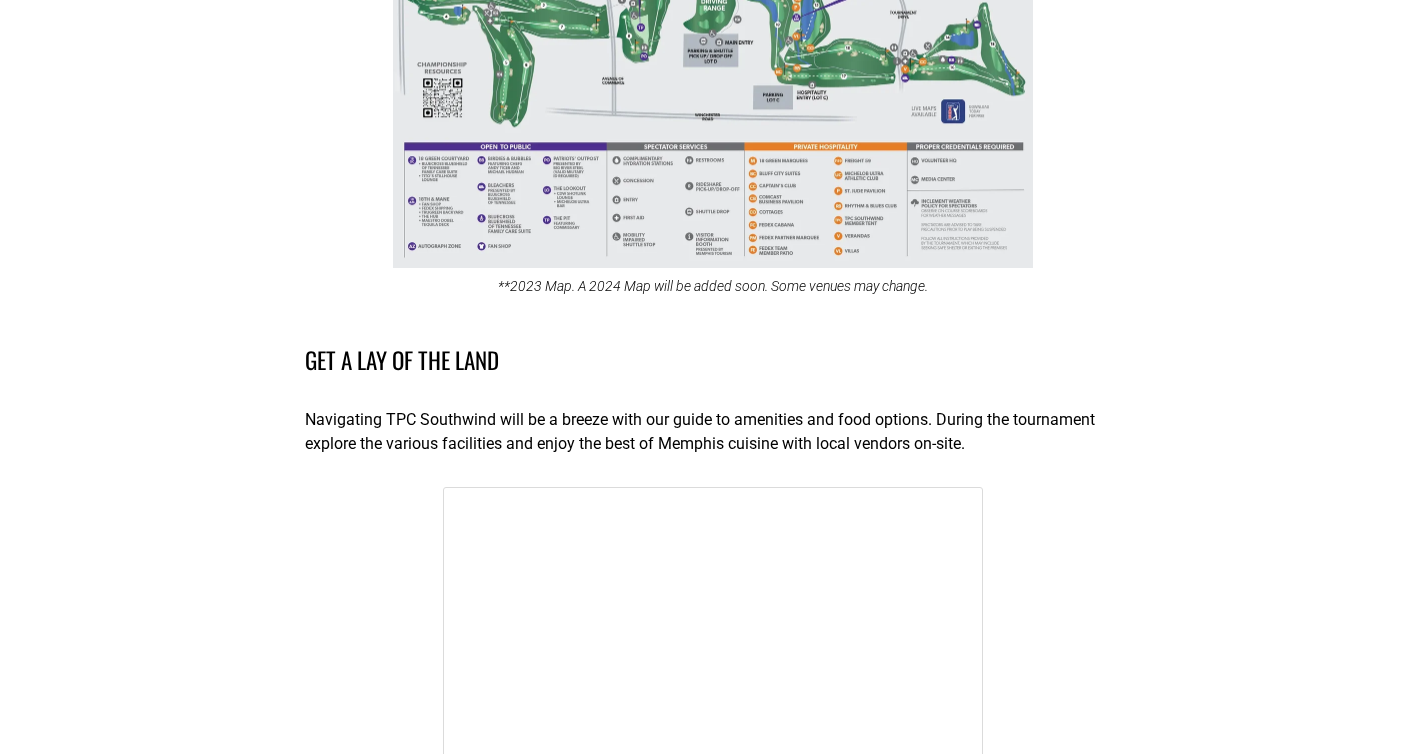 click at bounding box center (713, 21) 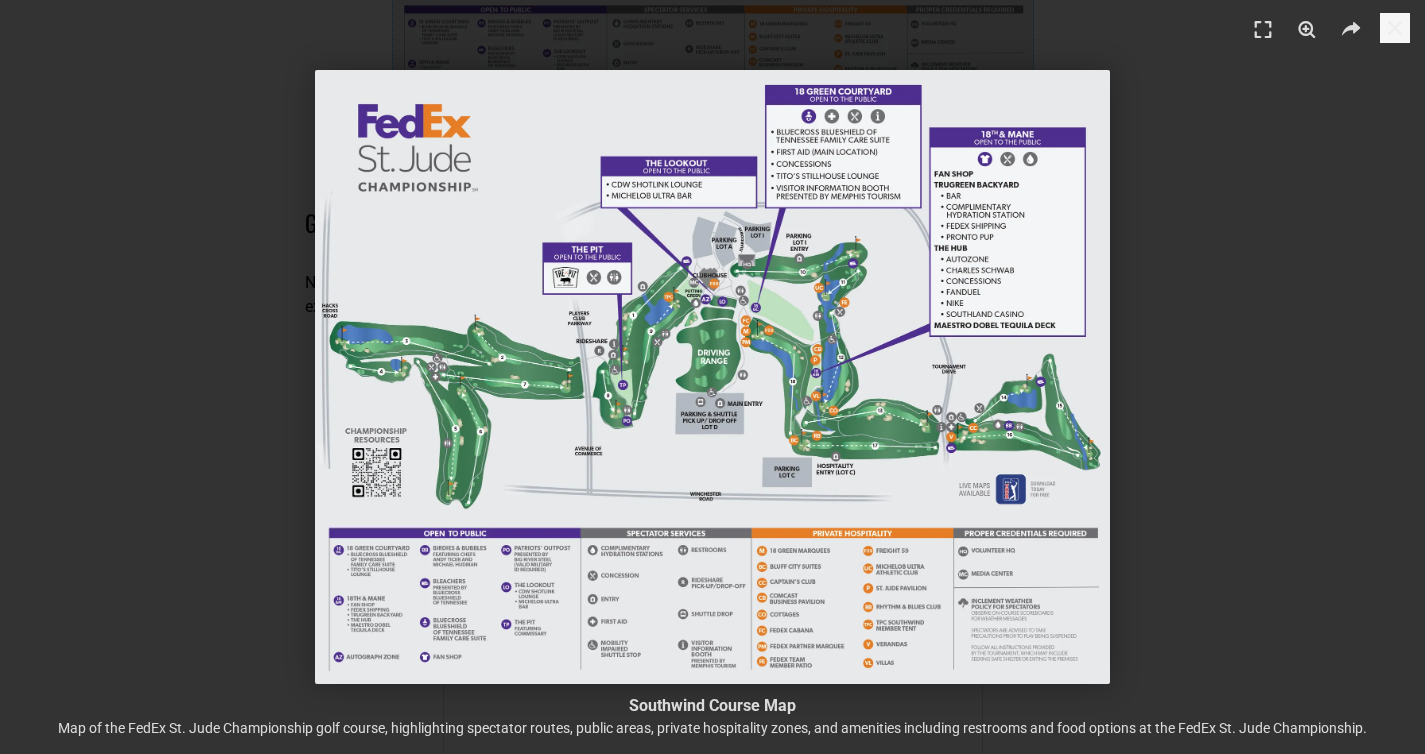 scroll, scrollTop: 2694, scrollLeft: 0, axis: vertical 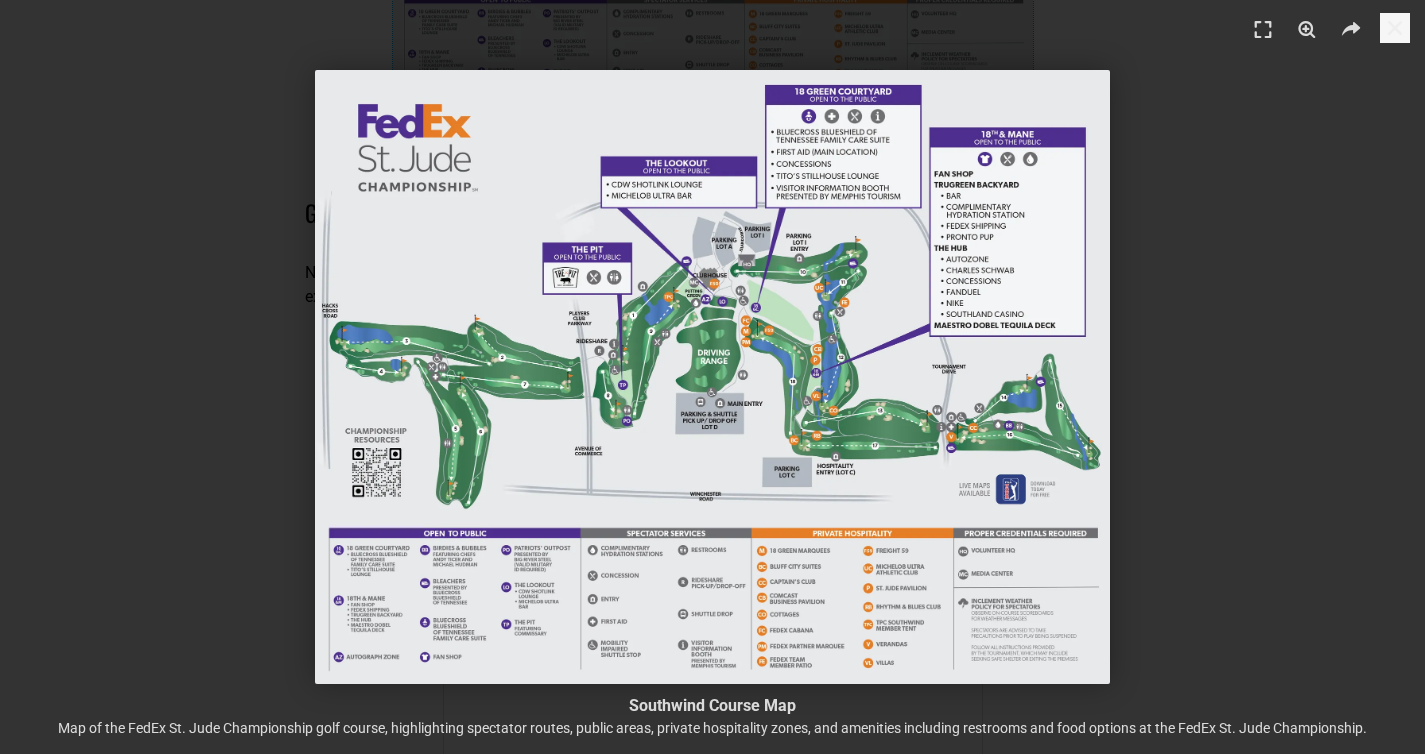 click at bounding box center [712, 377] 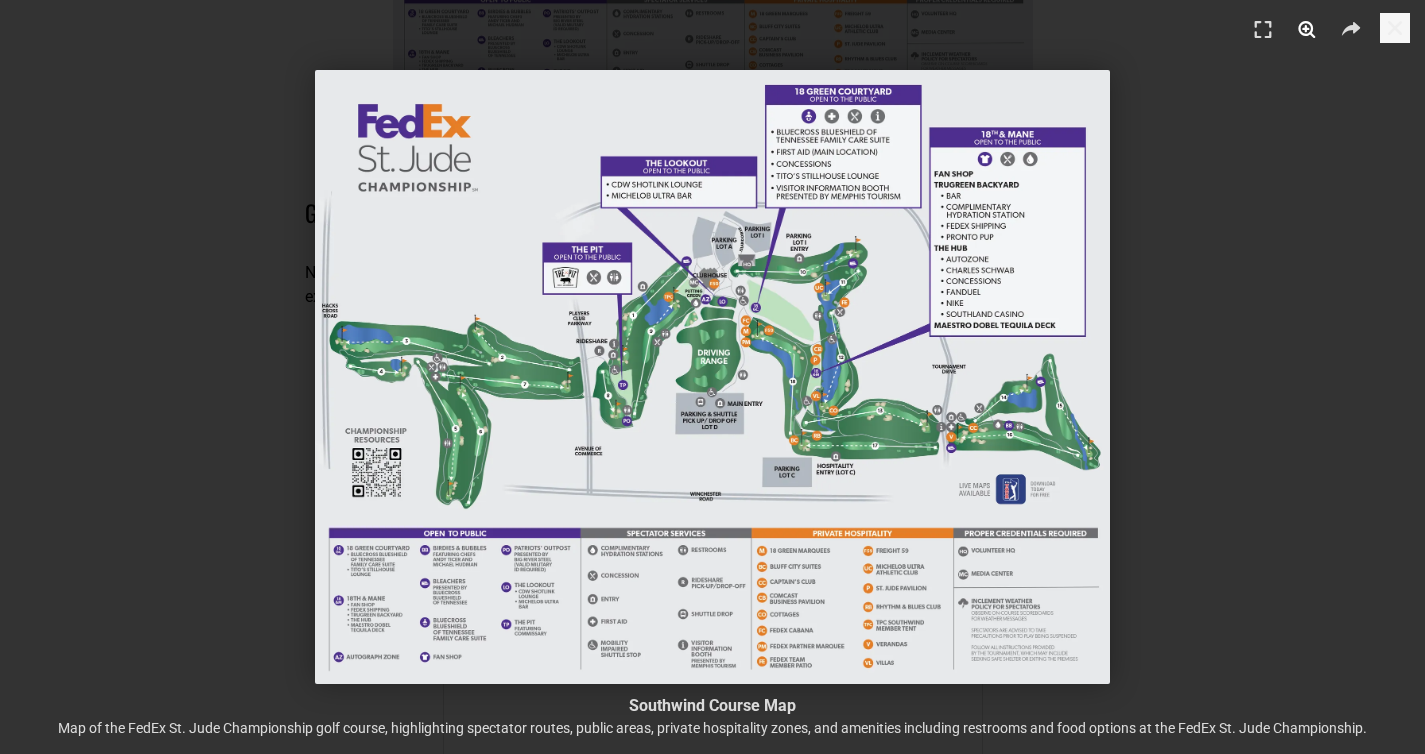 click at bounding box center (1307, 30) 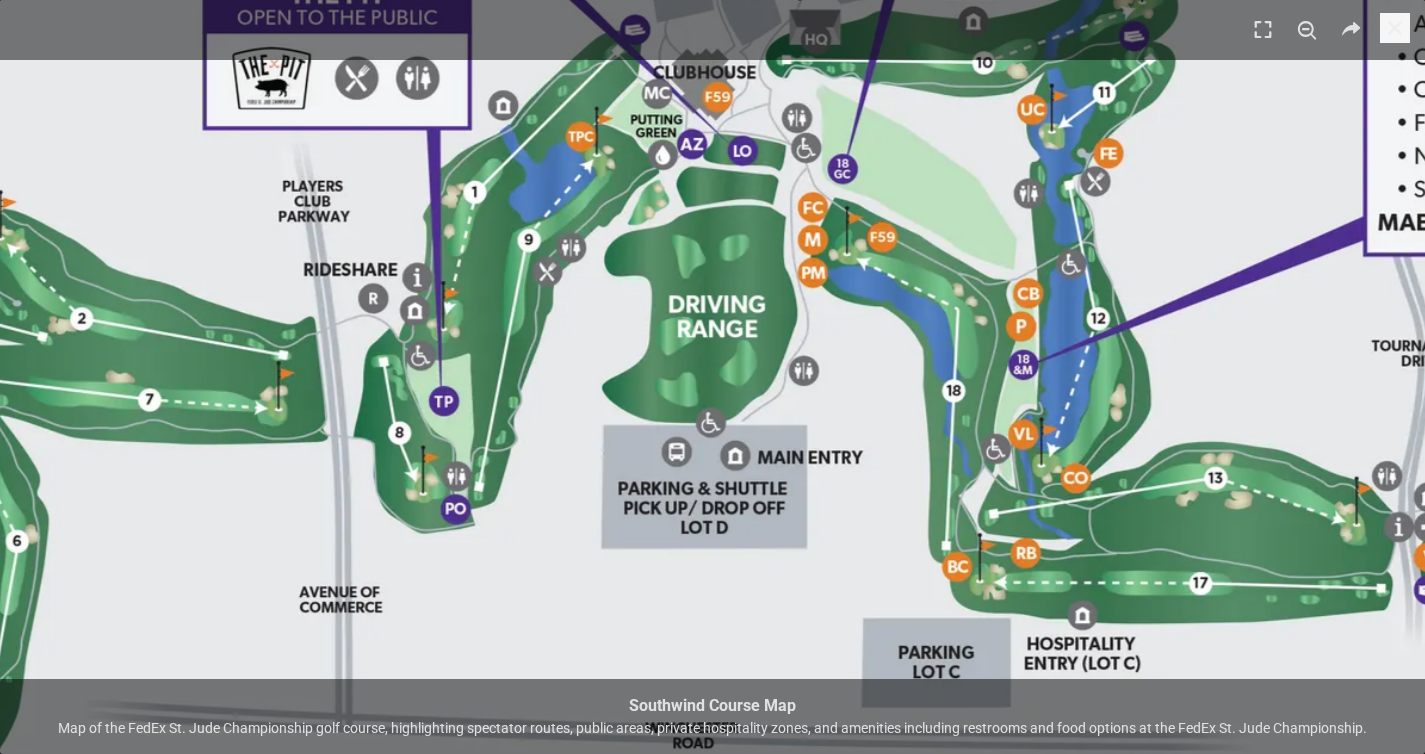 scroll, scrollTop: 3431, scrollLeft: 0, axis: vertical 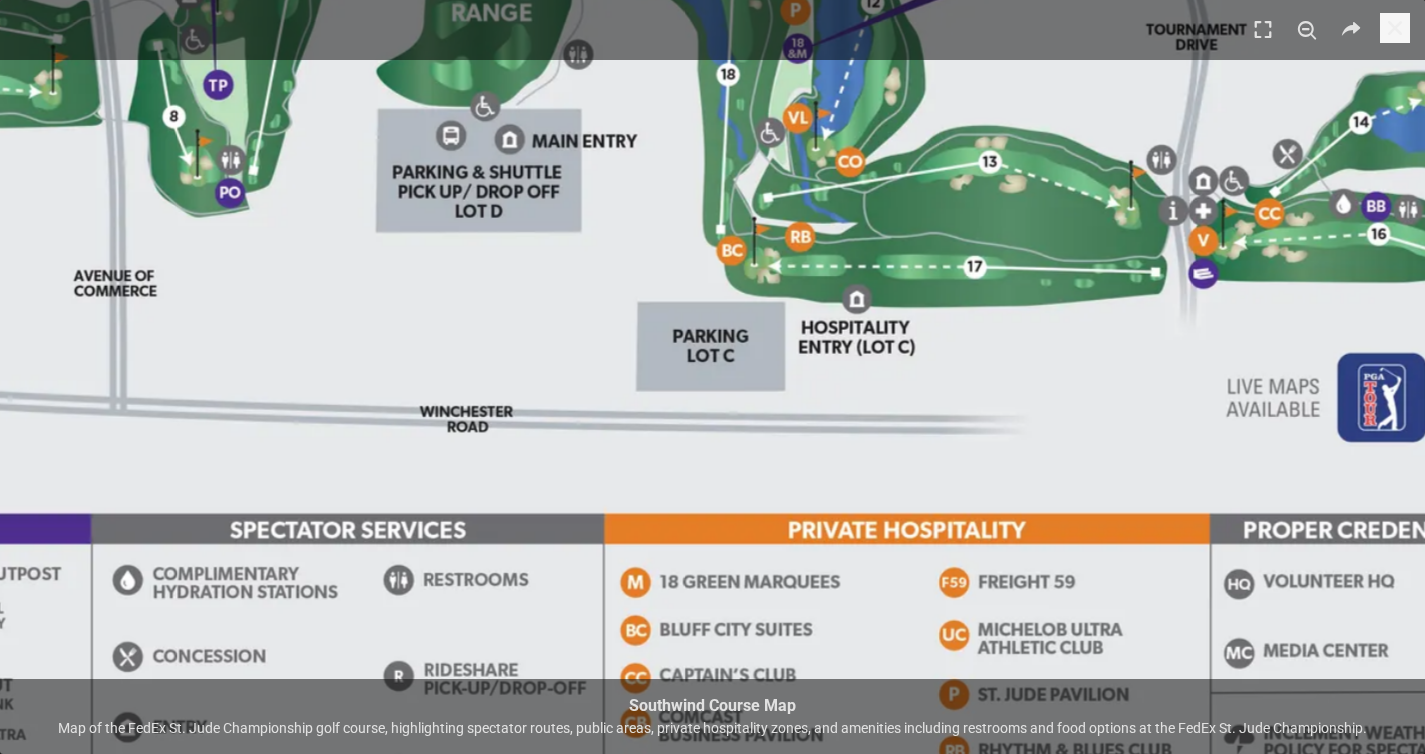 click at bounding box center [487, 61] 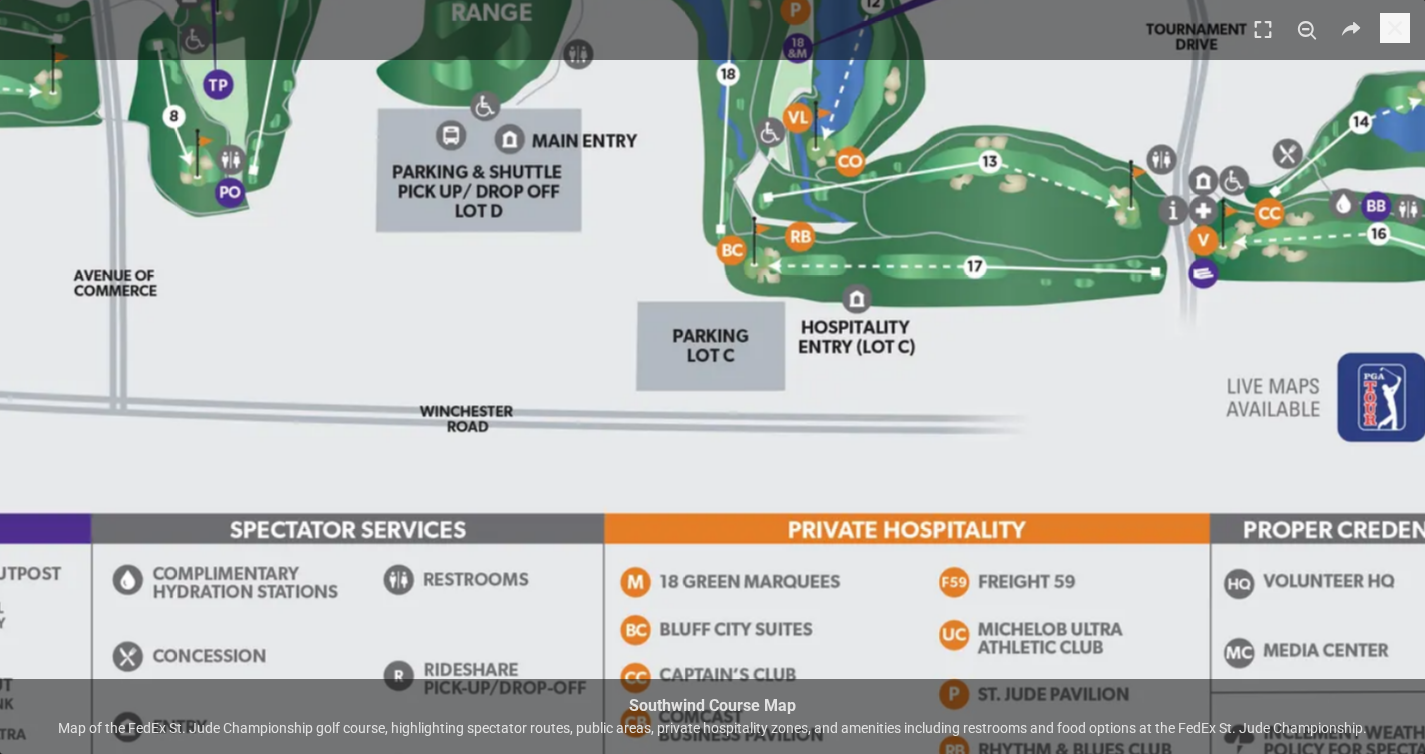 click at bounding box center [487, 60] 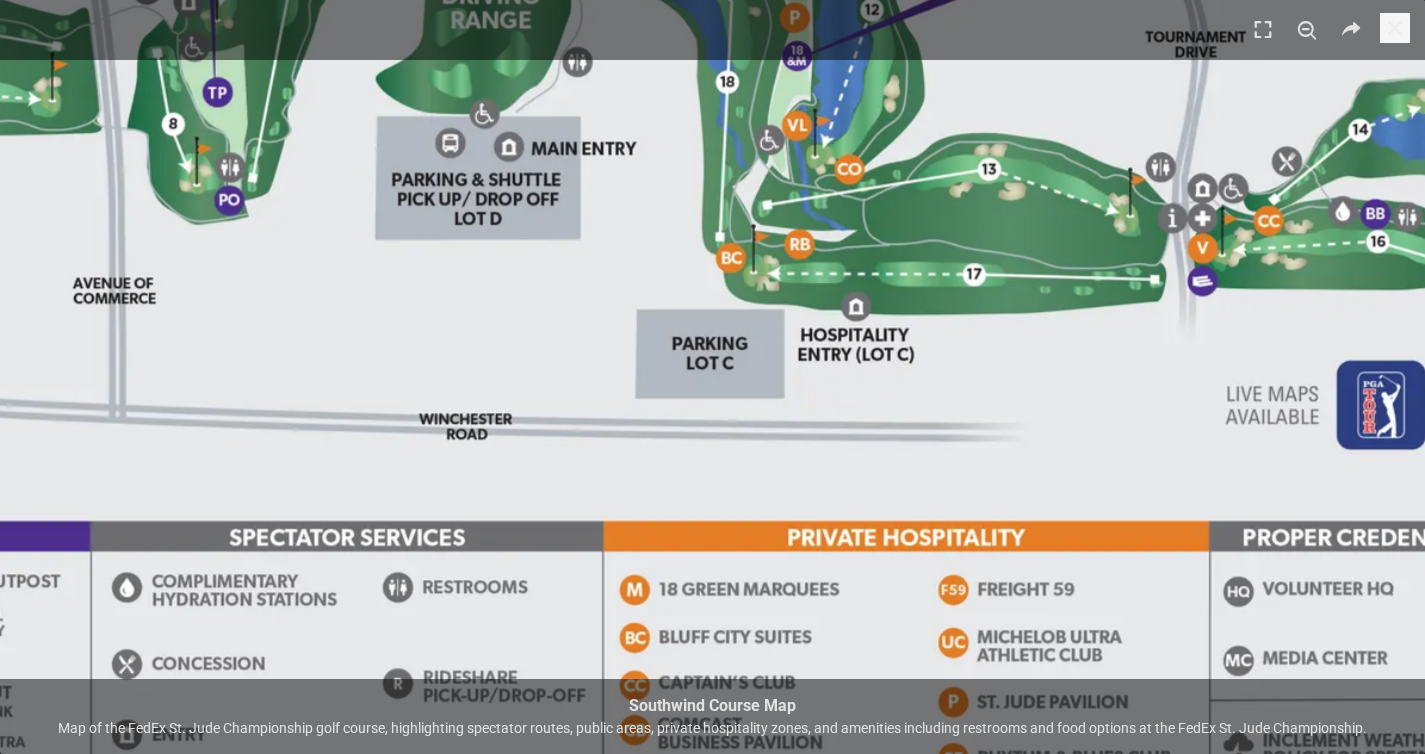 scroll, scrollTop: 3508, scrollLeft: 0, axis: vertical 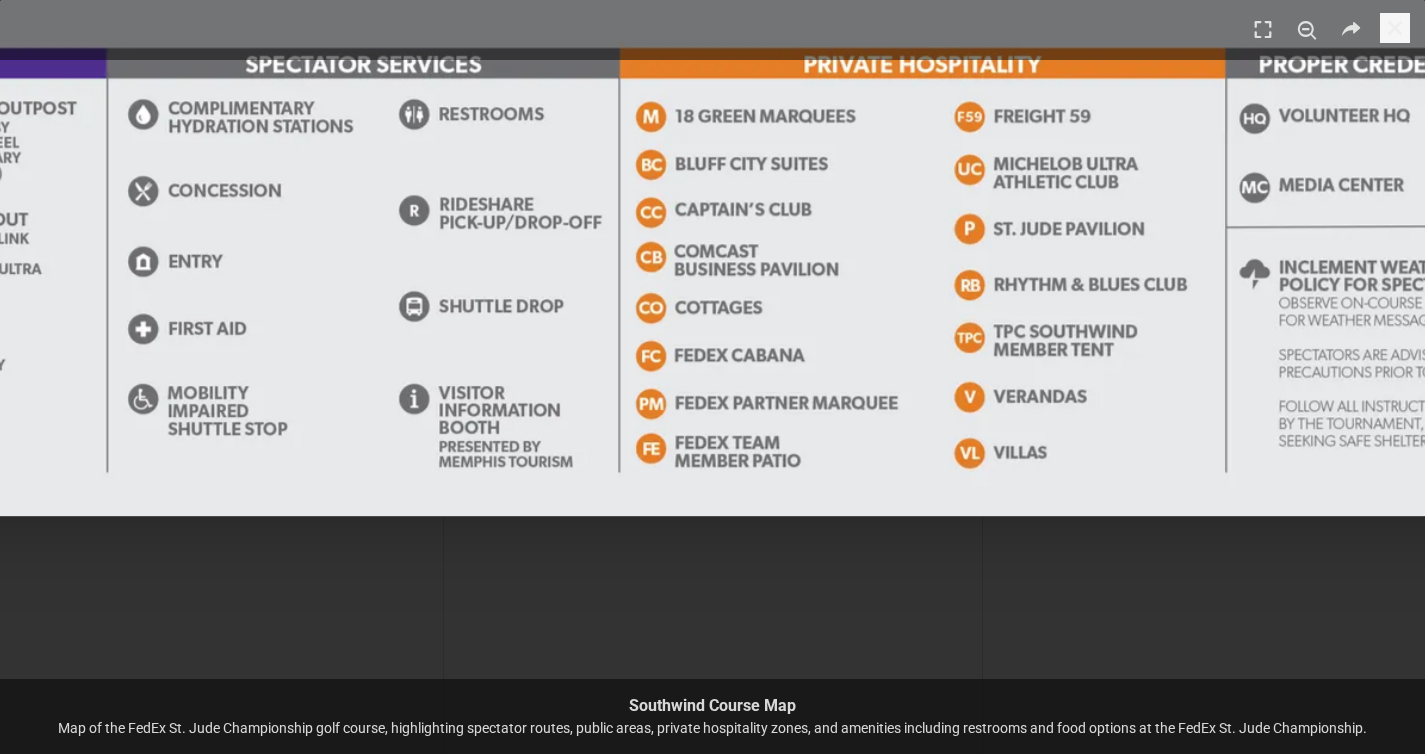 click at bounding box center [502, -405] 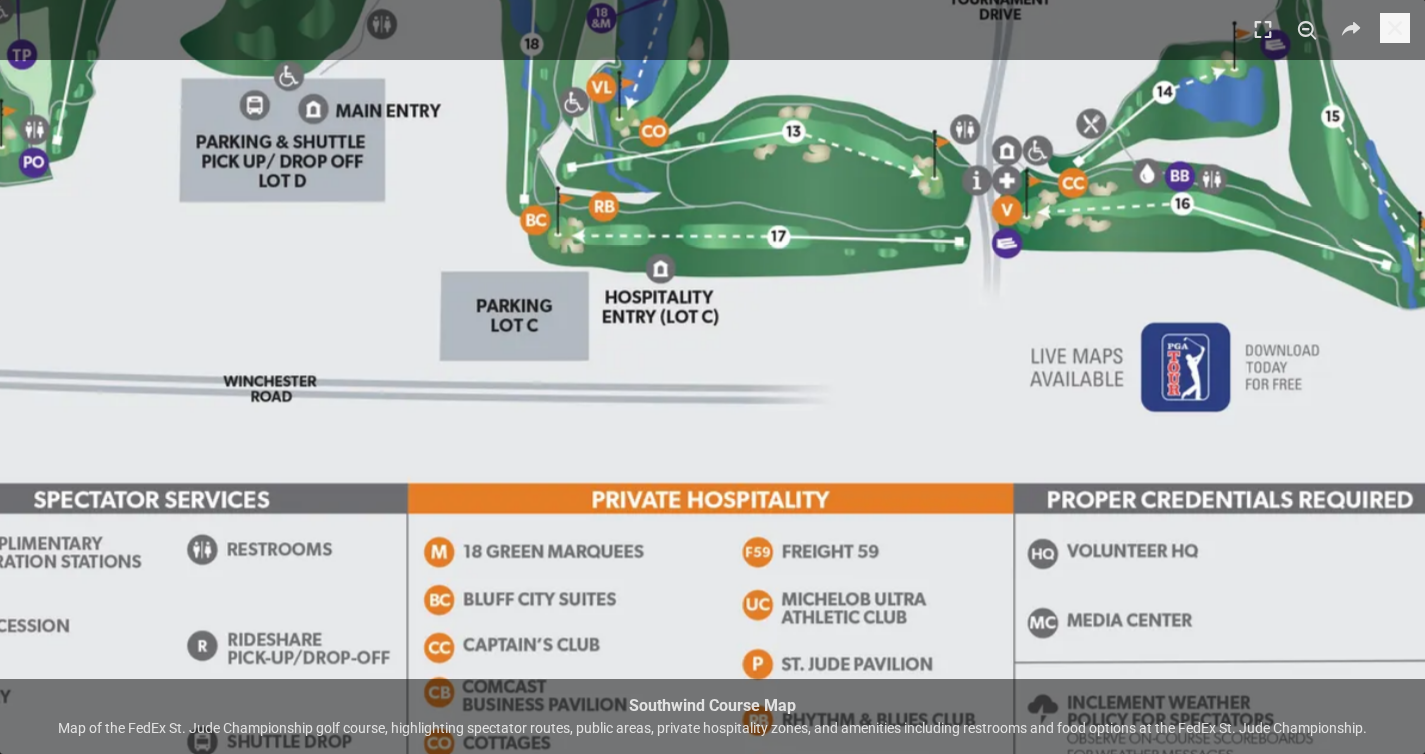click at bounding box center [290, 30] 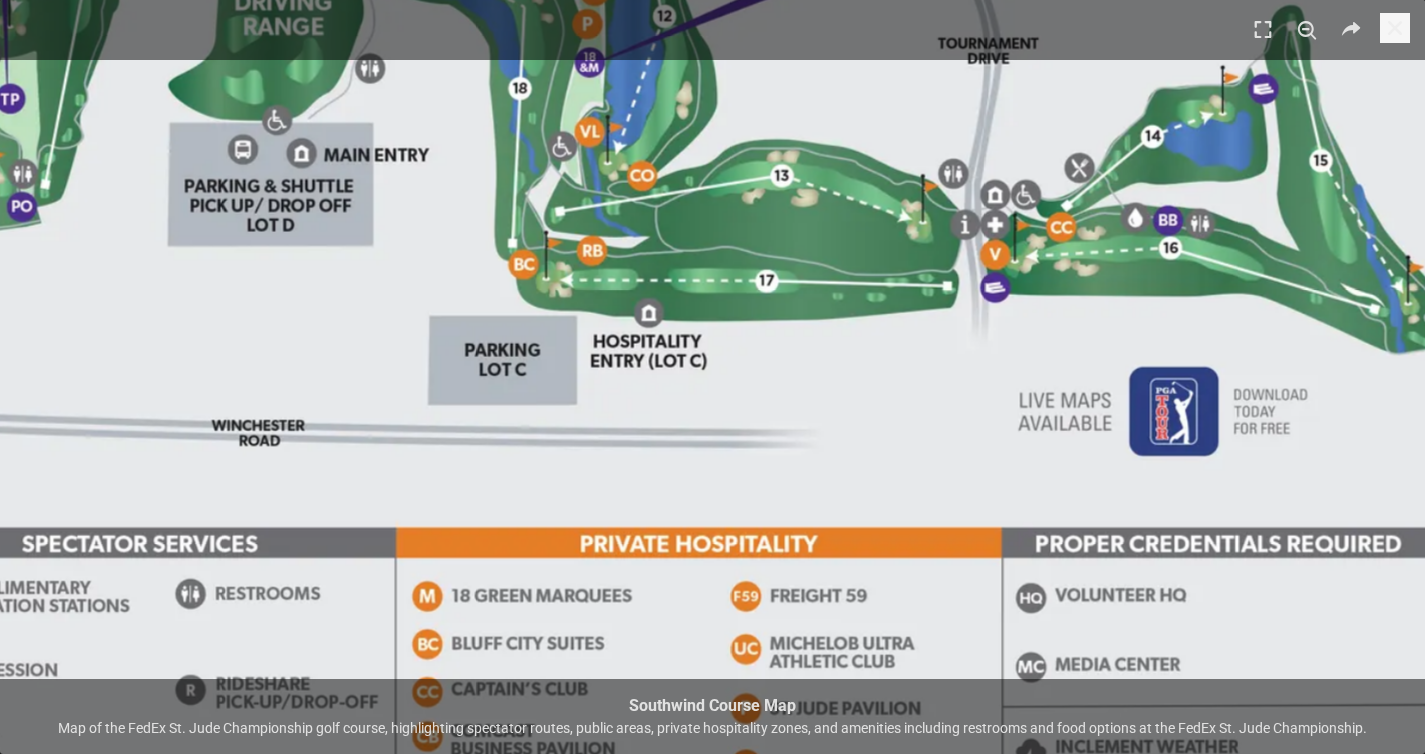 click at bounding box center (279, 75) 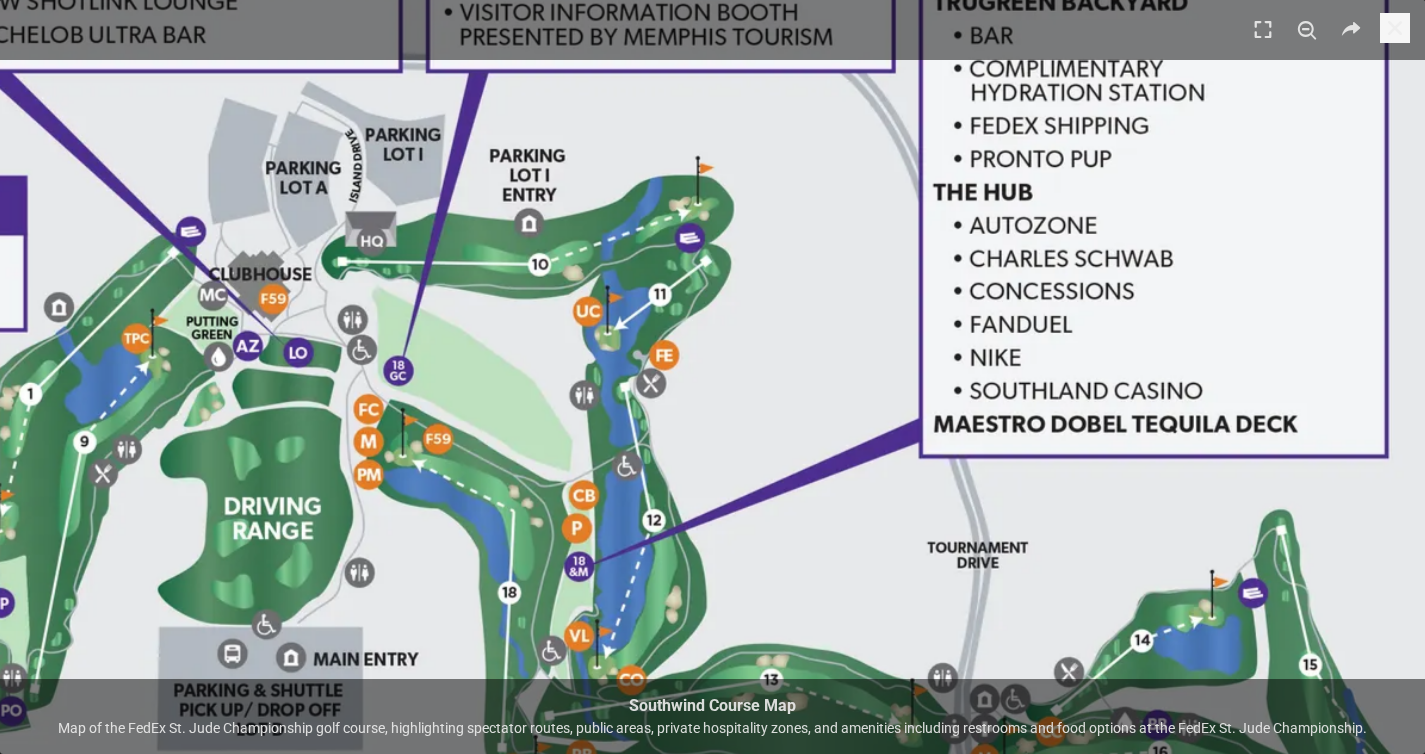 click on "Map of the FedEx St. Jude Championship golf course, highlighting spectator routes, public areas, private hospitality zones, and amenities including restrooms and food options at the FedEx St. Jude Championship." at bounding box center (712, 728) 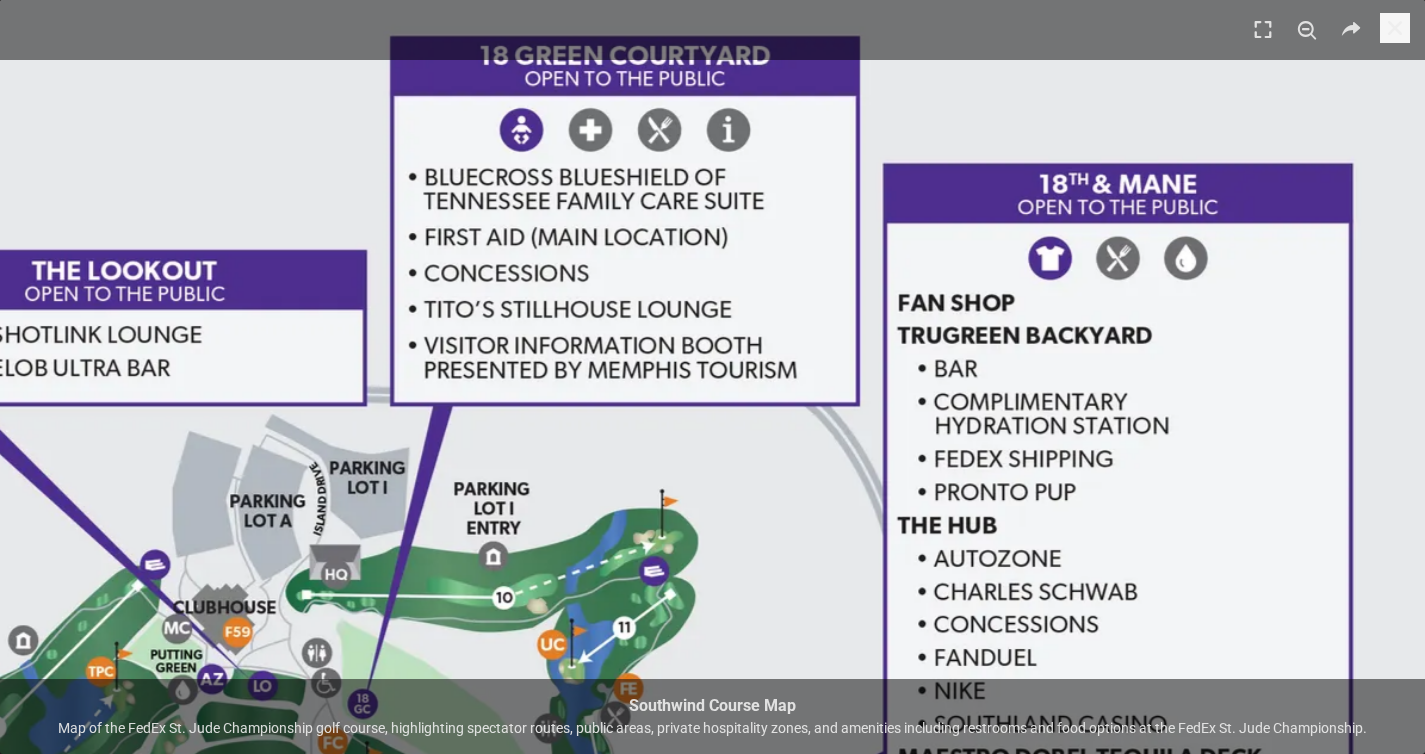 scroll, scrollTop: 2149, scrollLeft: 0, axis: vertical 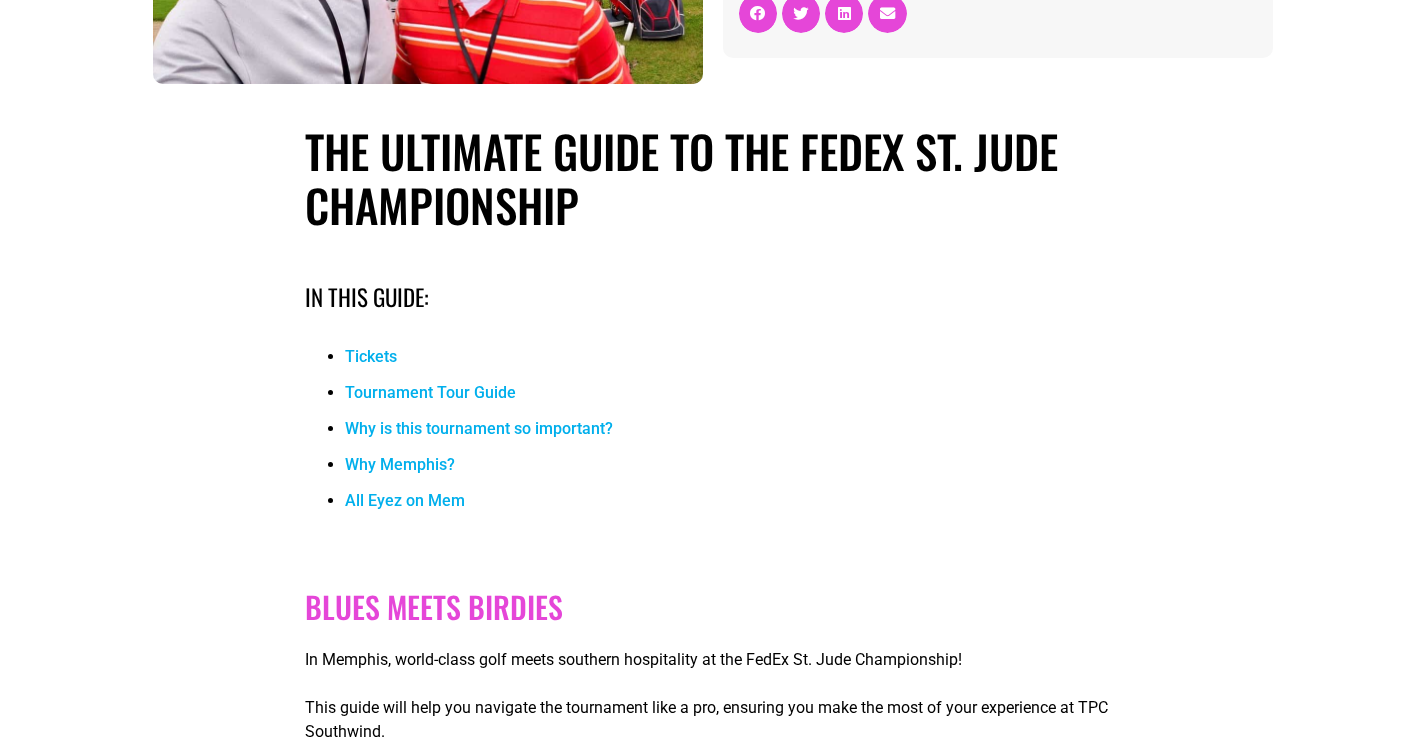 click on "Tournament Tour Guide" at bounding box center (430, 392) 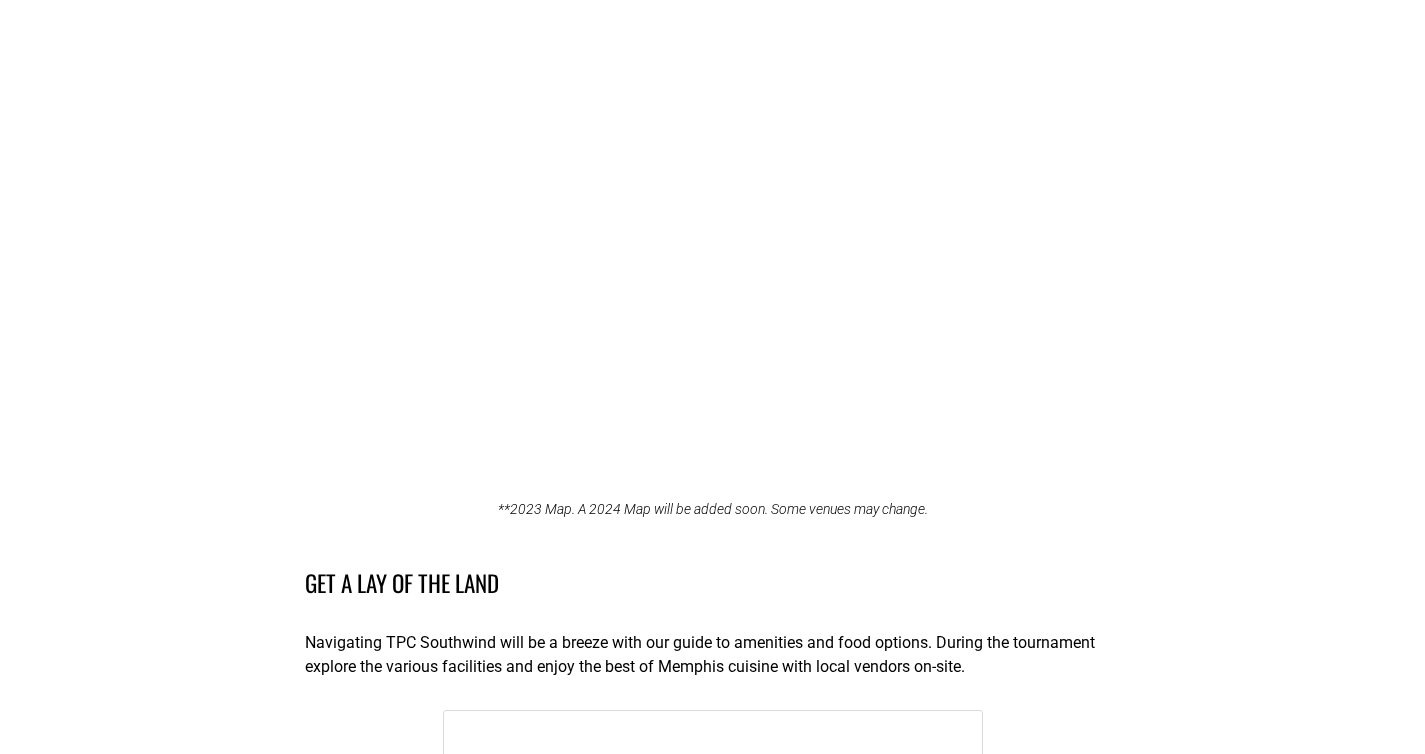 scroll, scrollTop: 2325, scrollLeft: 0, axis: vertical 